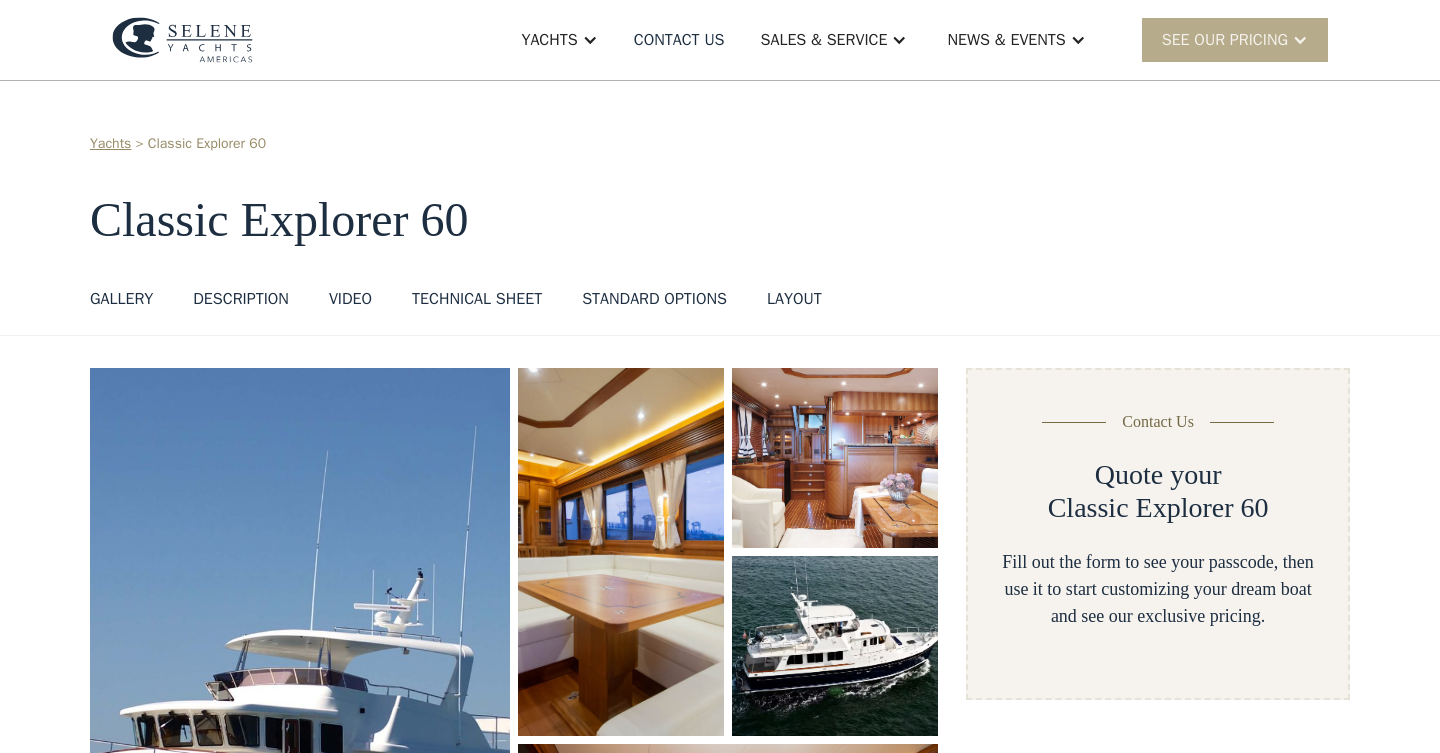 scroll, scrollTop: 467, scrollLeft: 0, axis: vertical 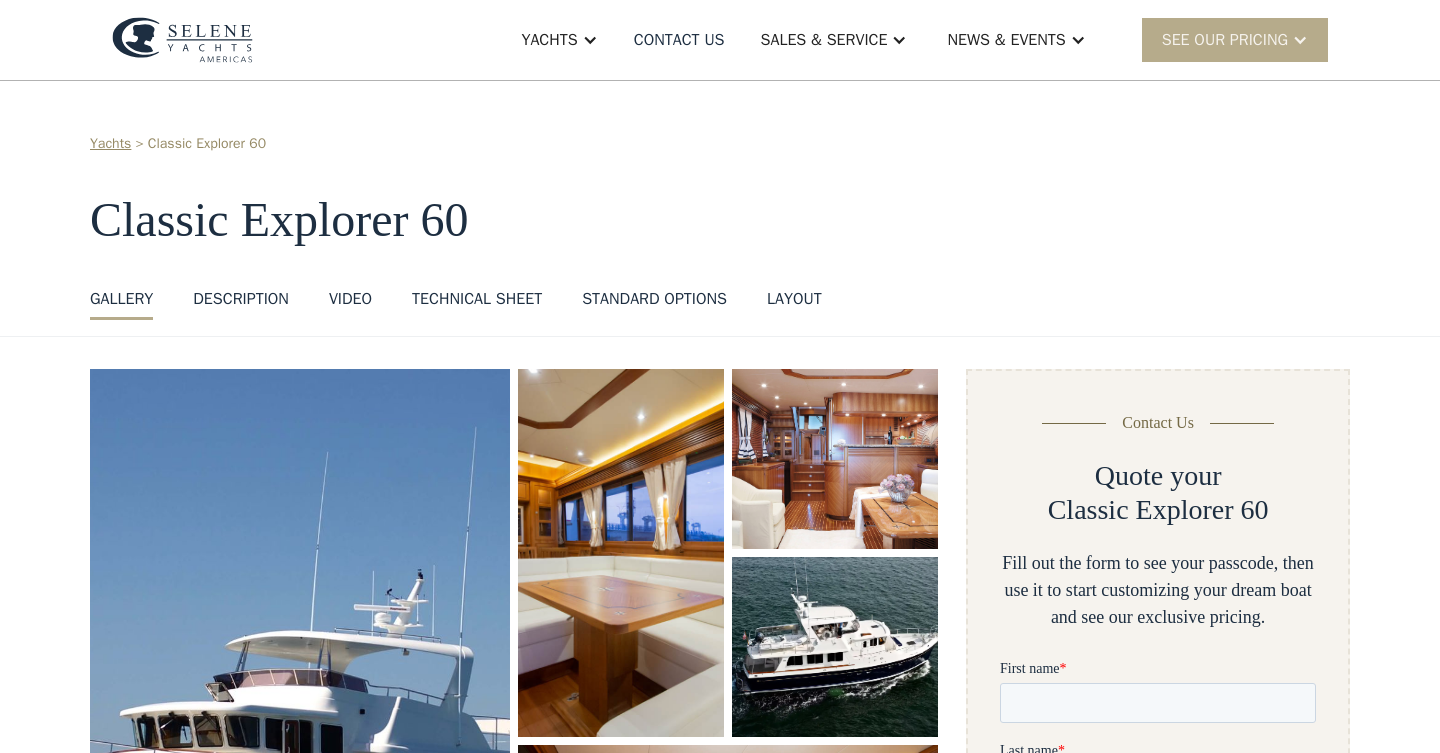 click at bounding box center [590, 40] 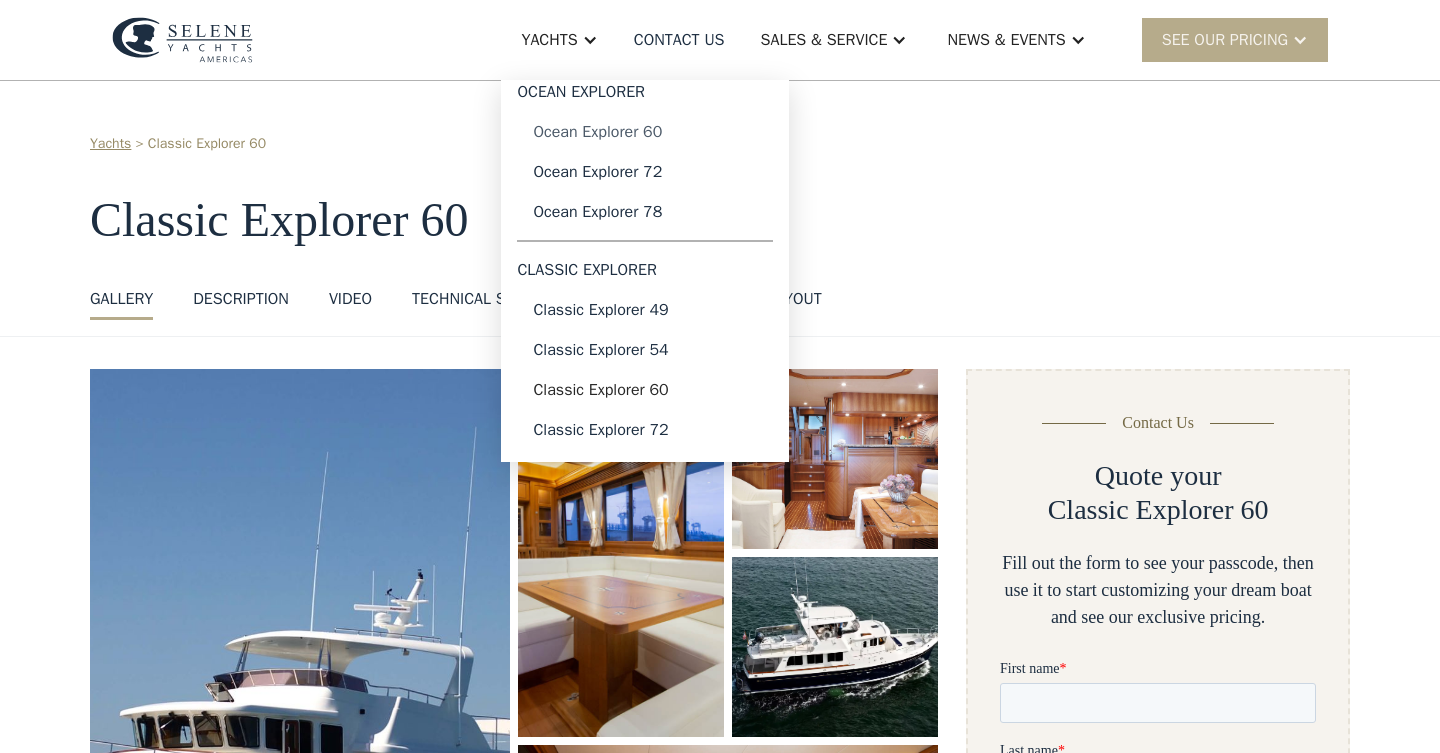 click on "Ocean Explorer 60" at bounding box center (645, 132) 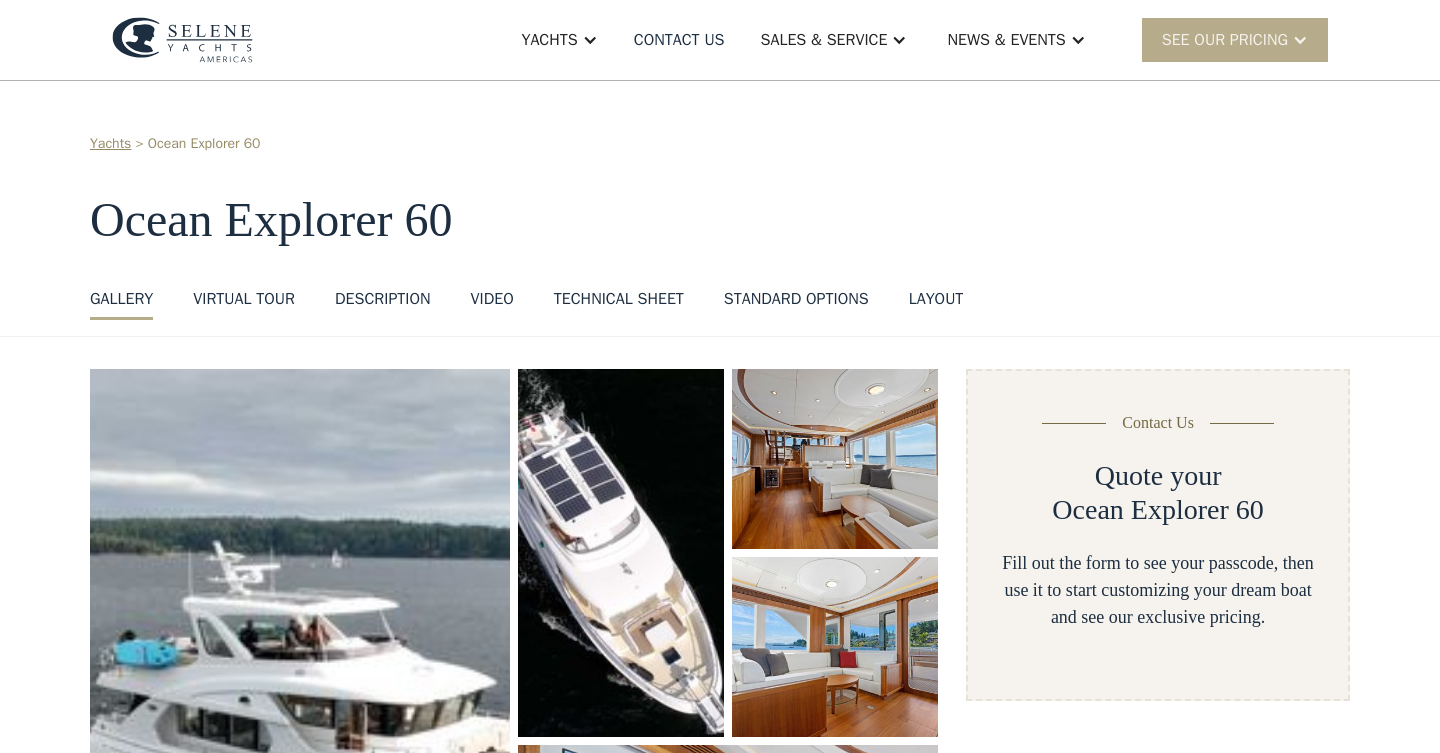 scroll, scrollTop: 0, scrollLeft: 0, axis: both 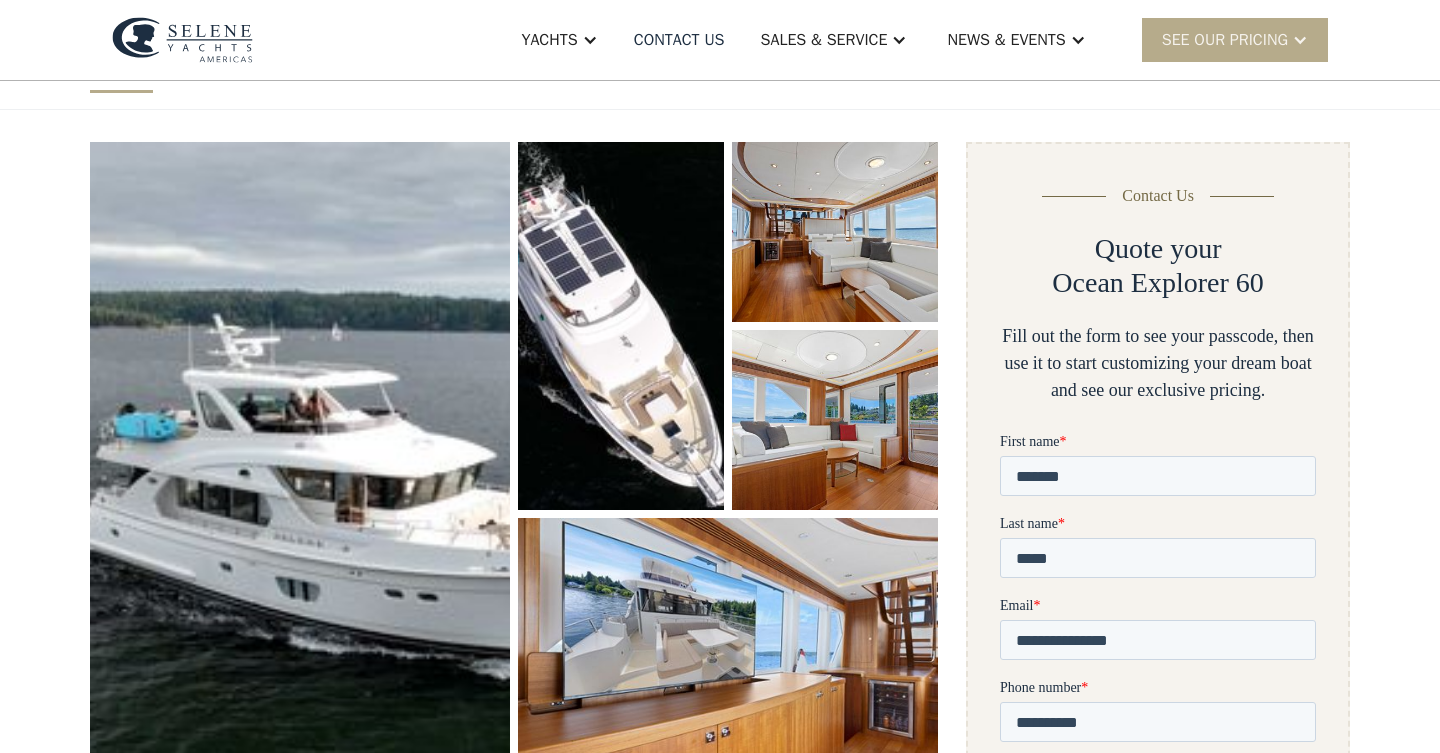 click at bounding box center [300, 470] 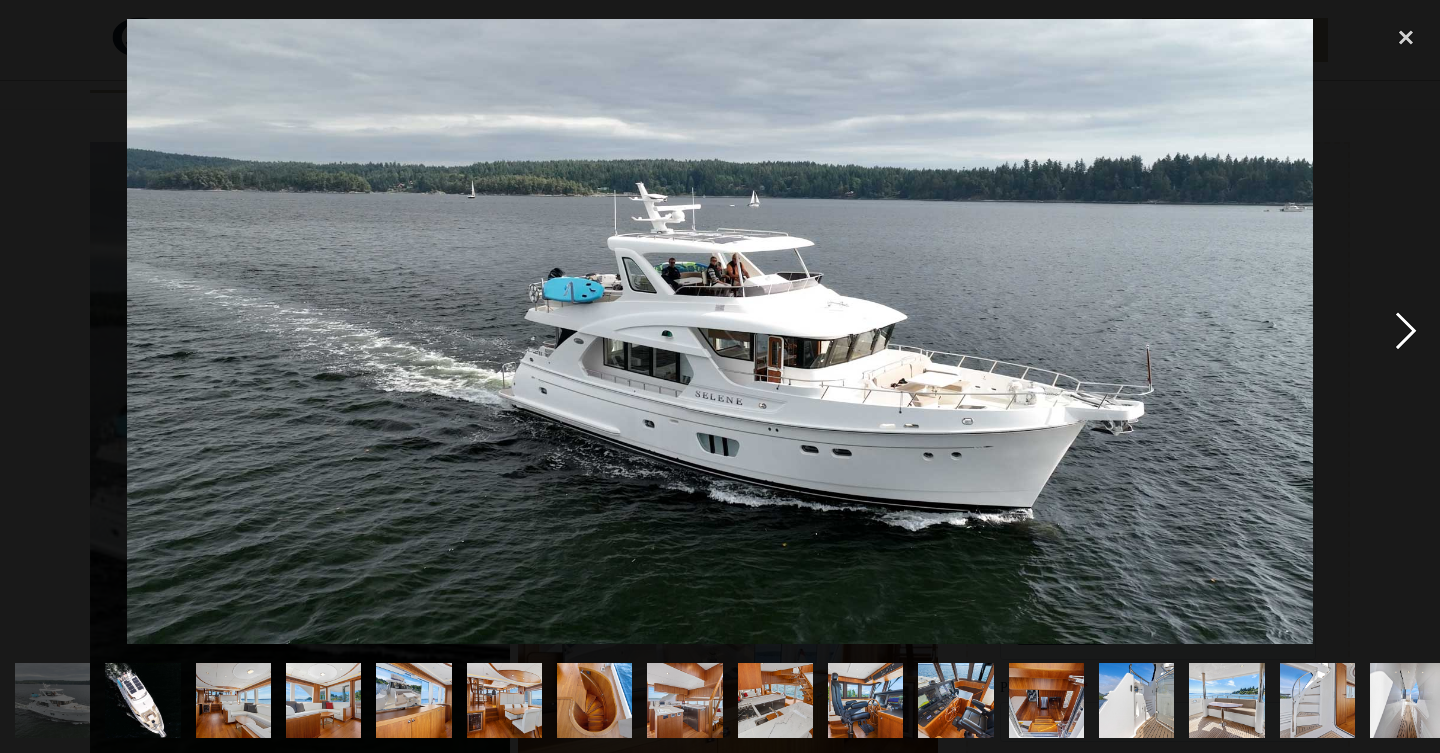 click at bounding box center (1406, 331) 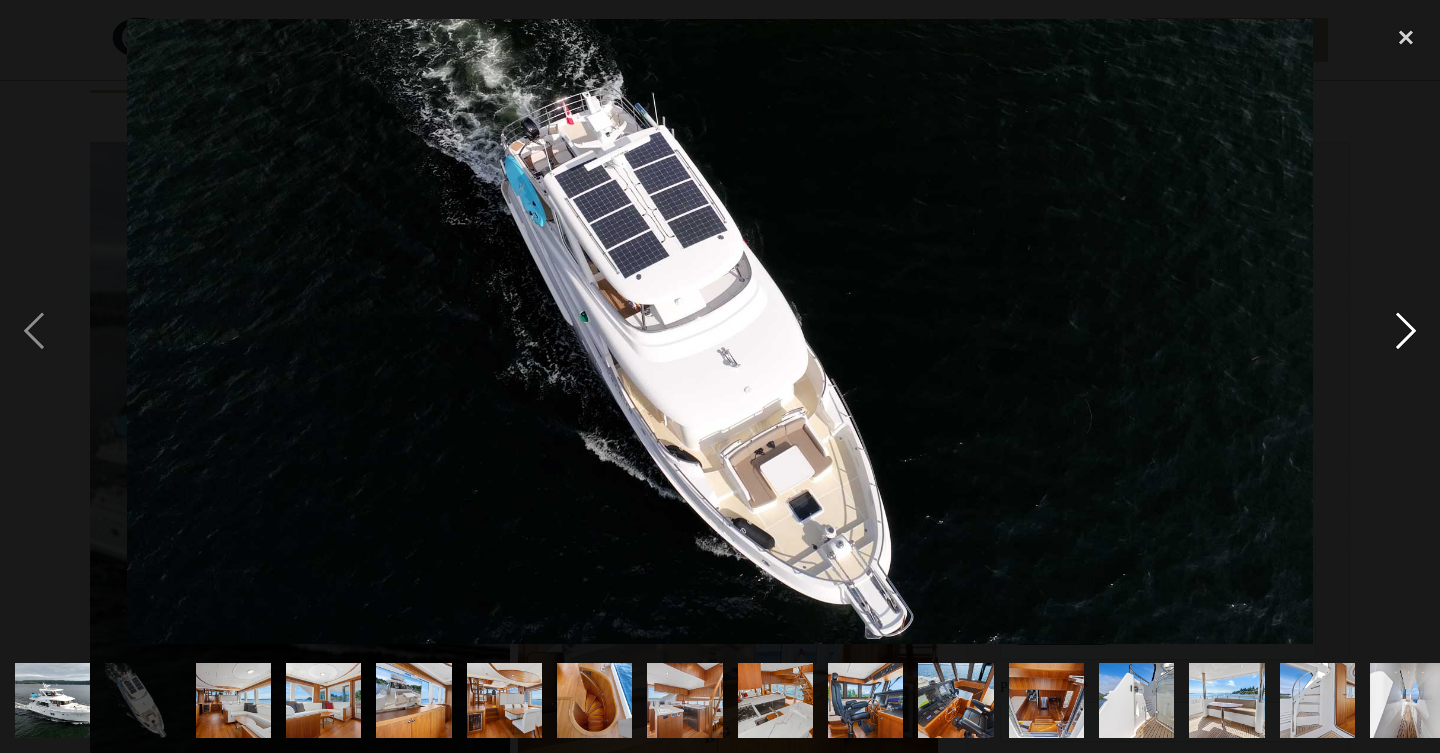 click at bounding box center [1406, 331] 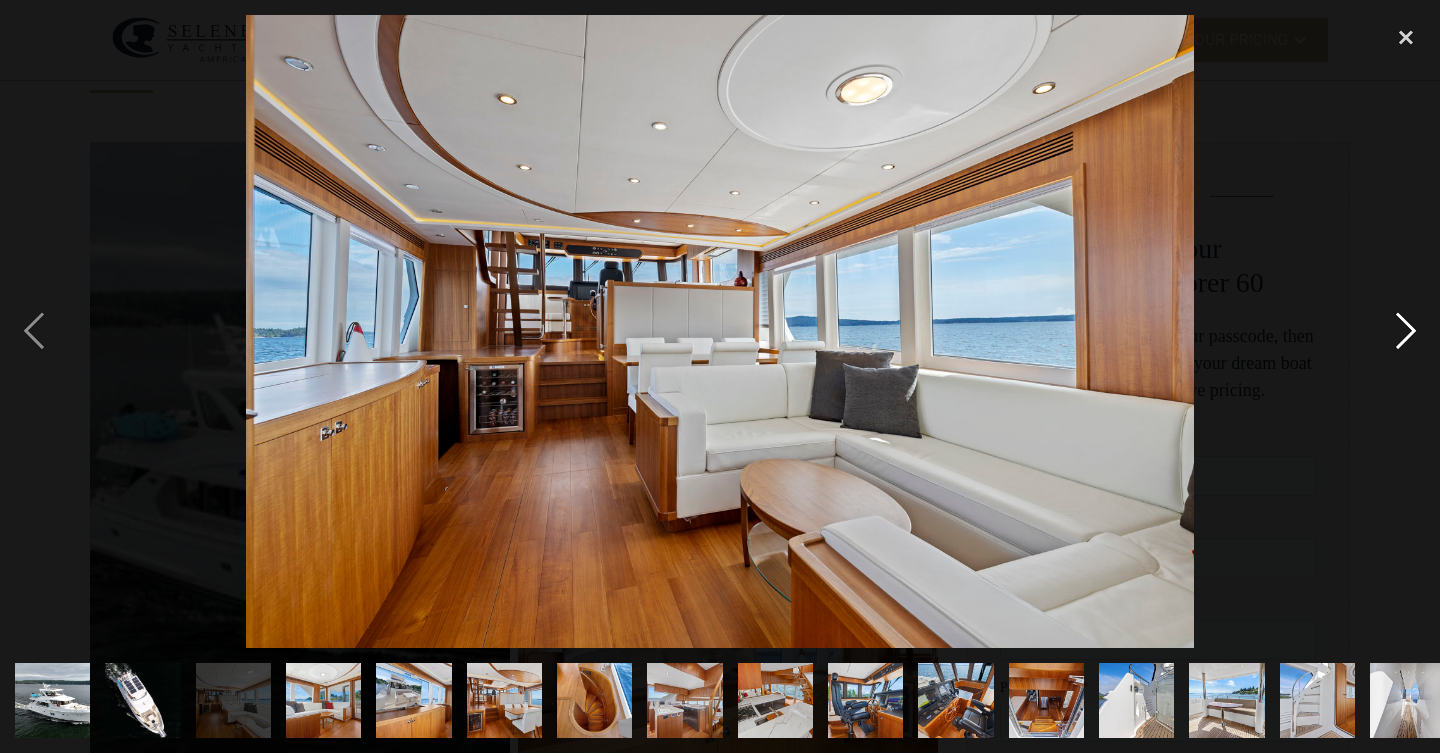 scroll, scrollTop: 0, scrollLeft: 0, axis: both 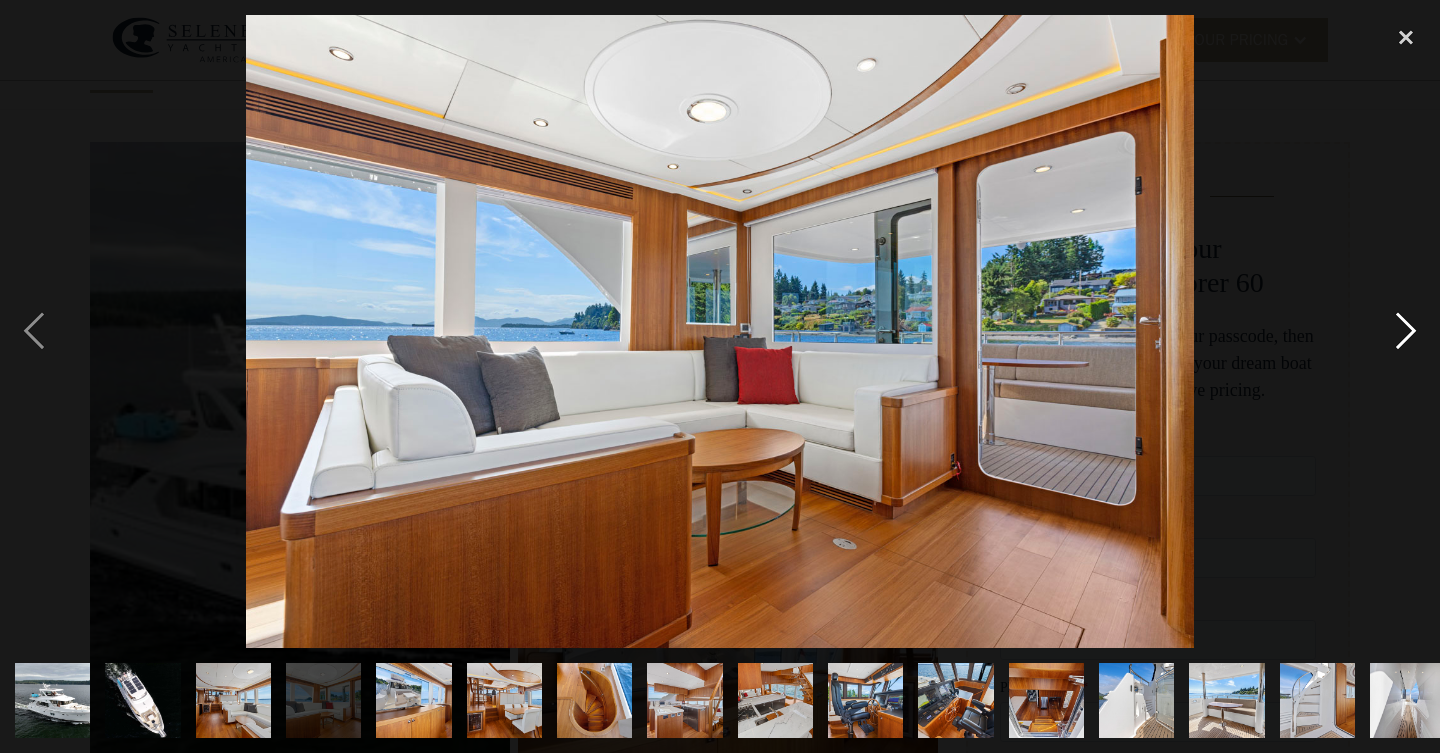 click at bounding box center (1406, 331) 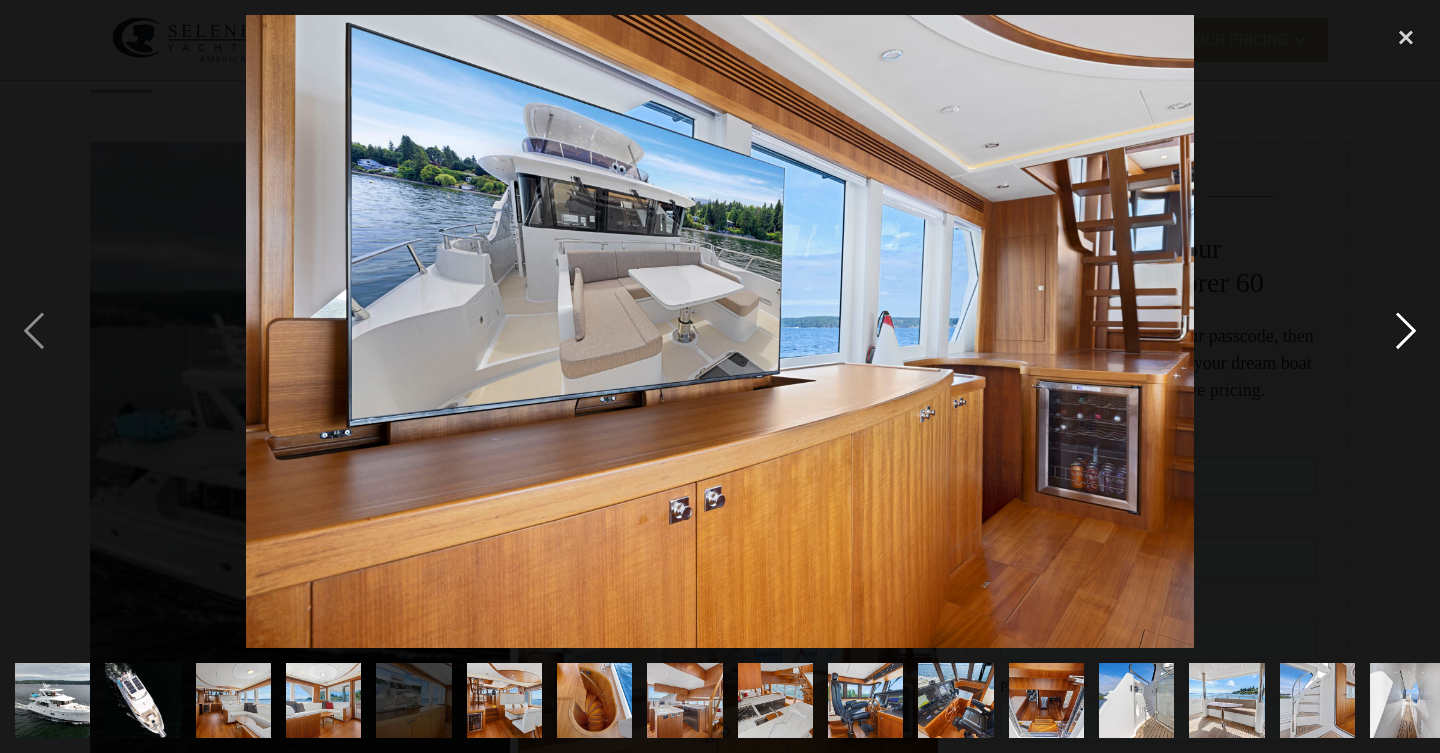 click at bounding box center (1406, 331) 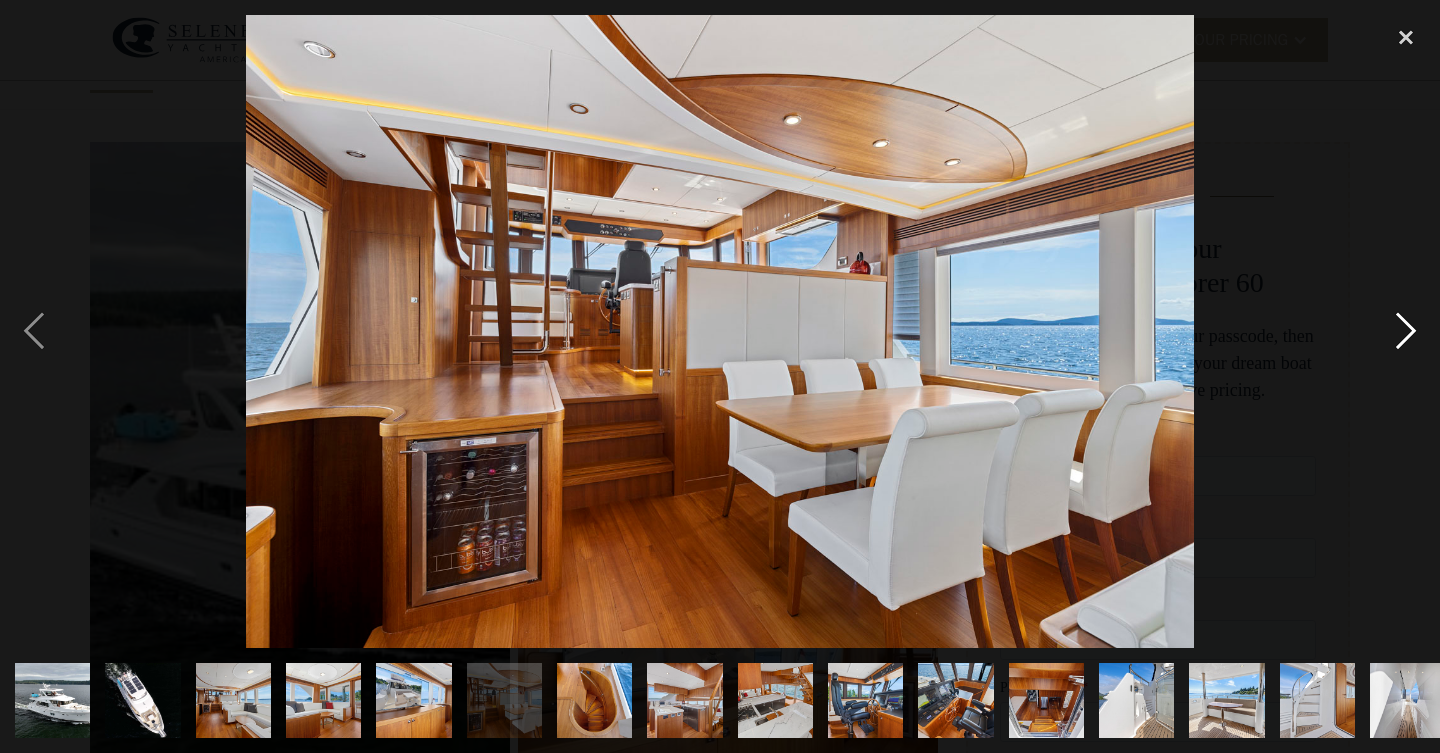 click at bounding box center (1406, 331) 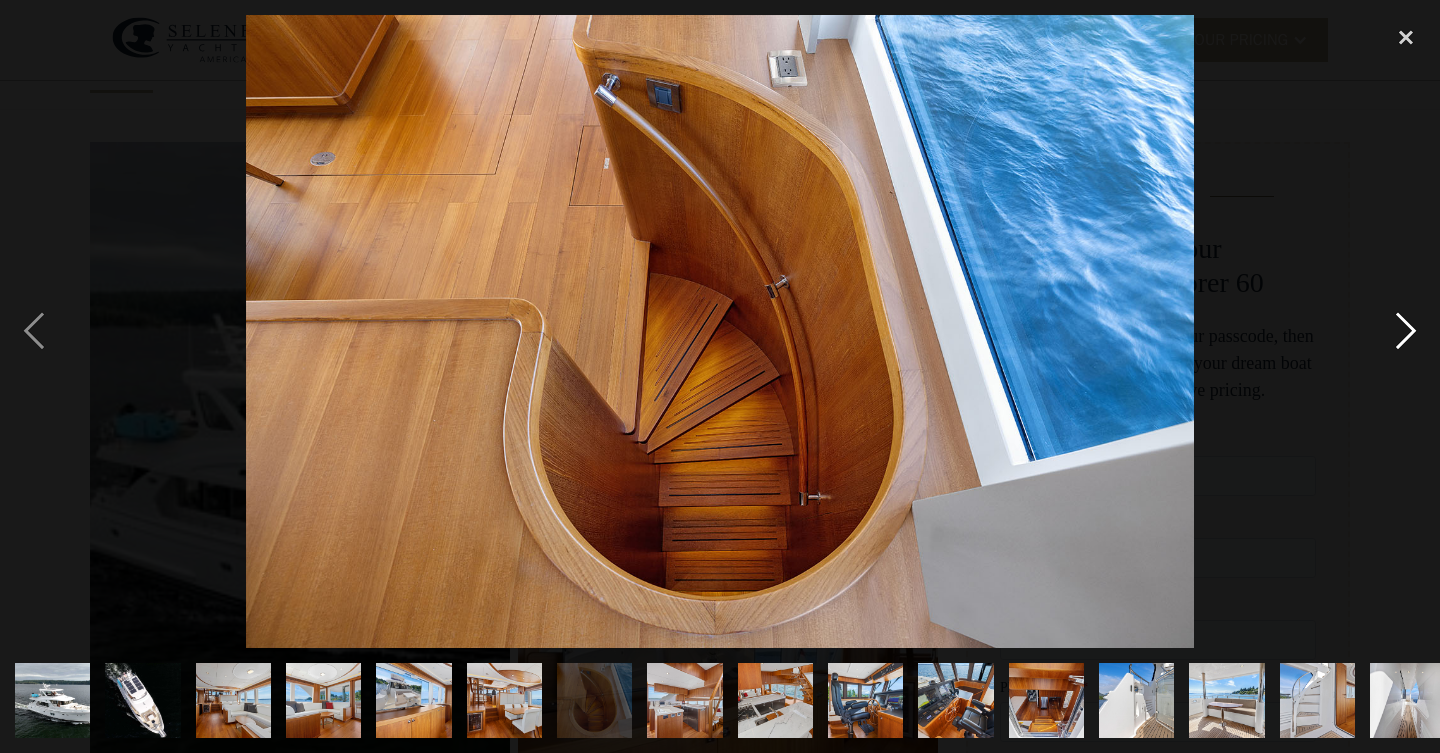 click at bounding box center (1406, 331) 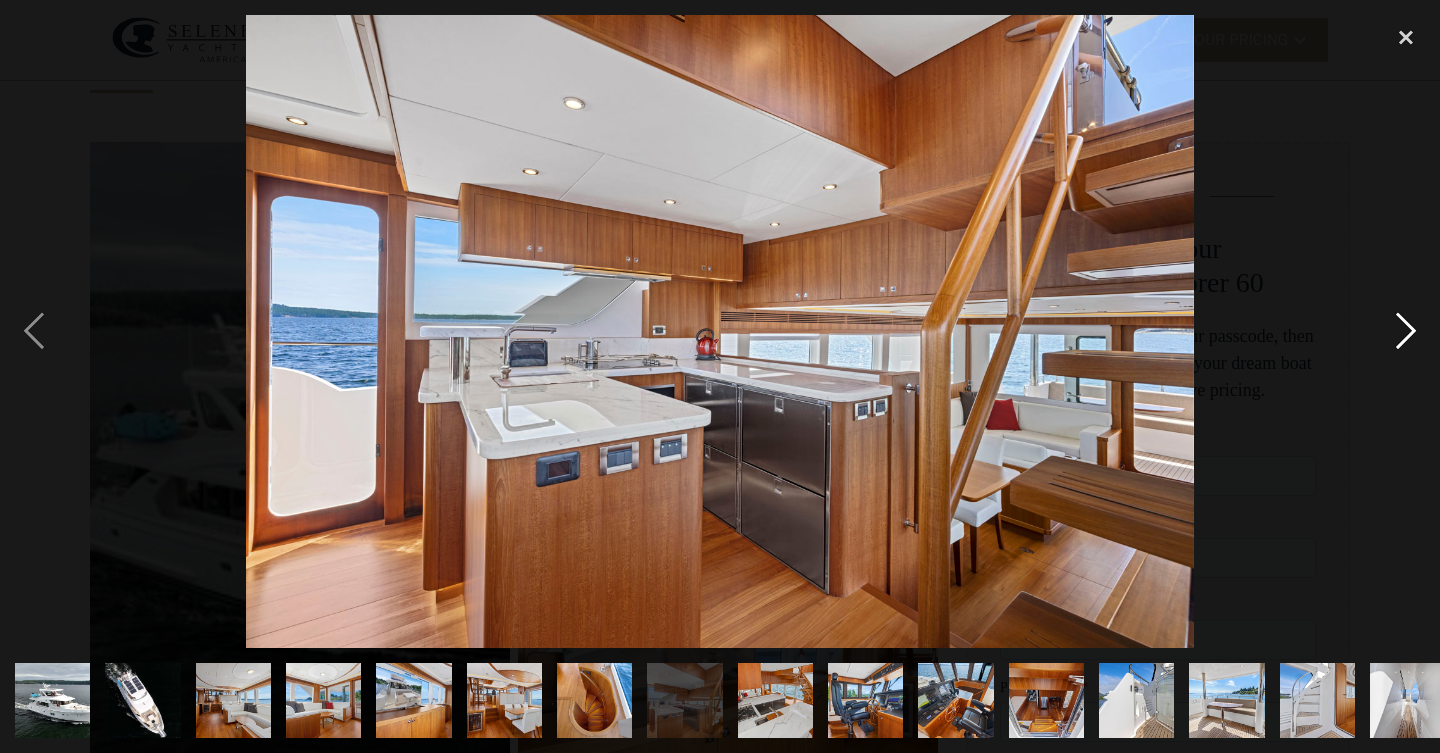 click at bounding box center (1406, 331) 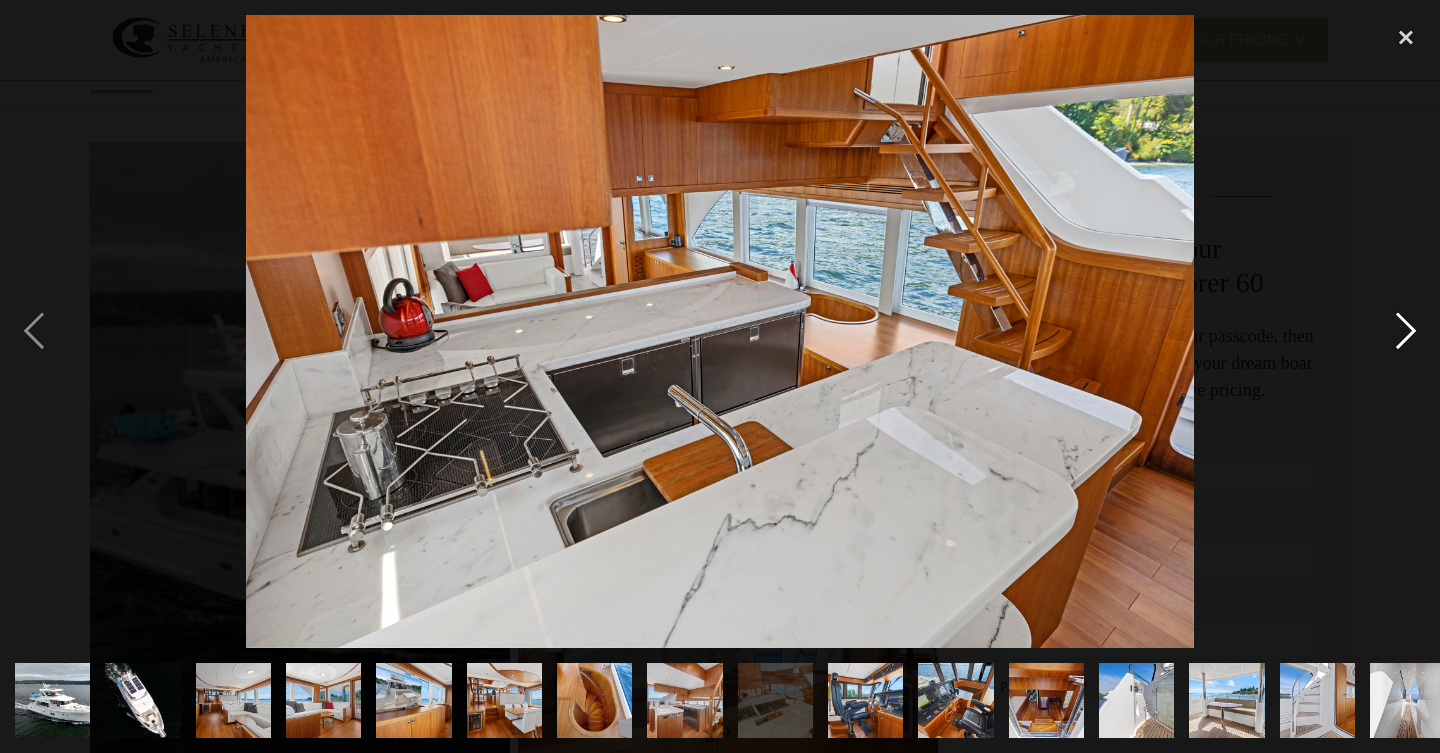 click at bounding box center [1406, 331] 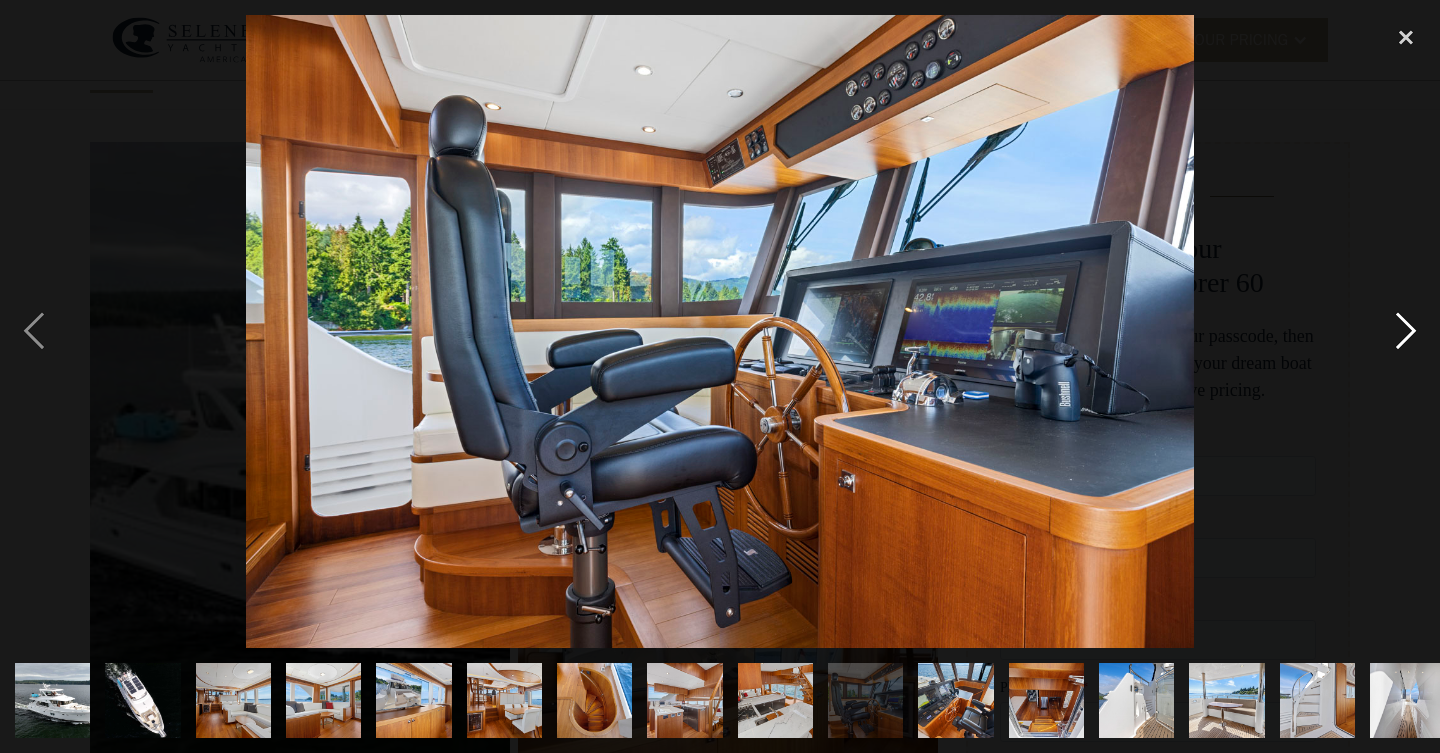 click at bounding box center [1406, 331] 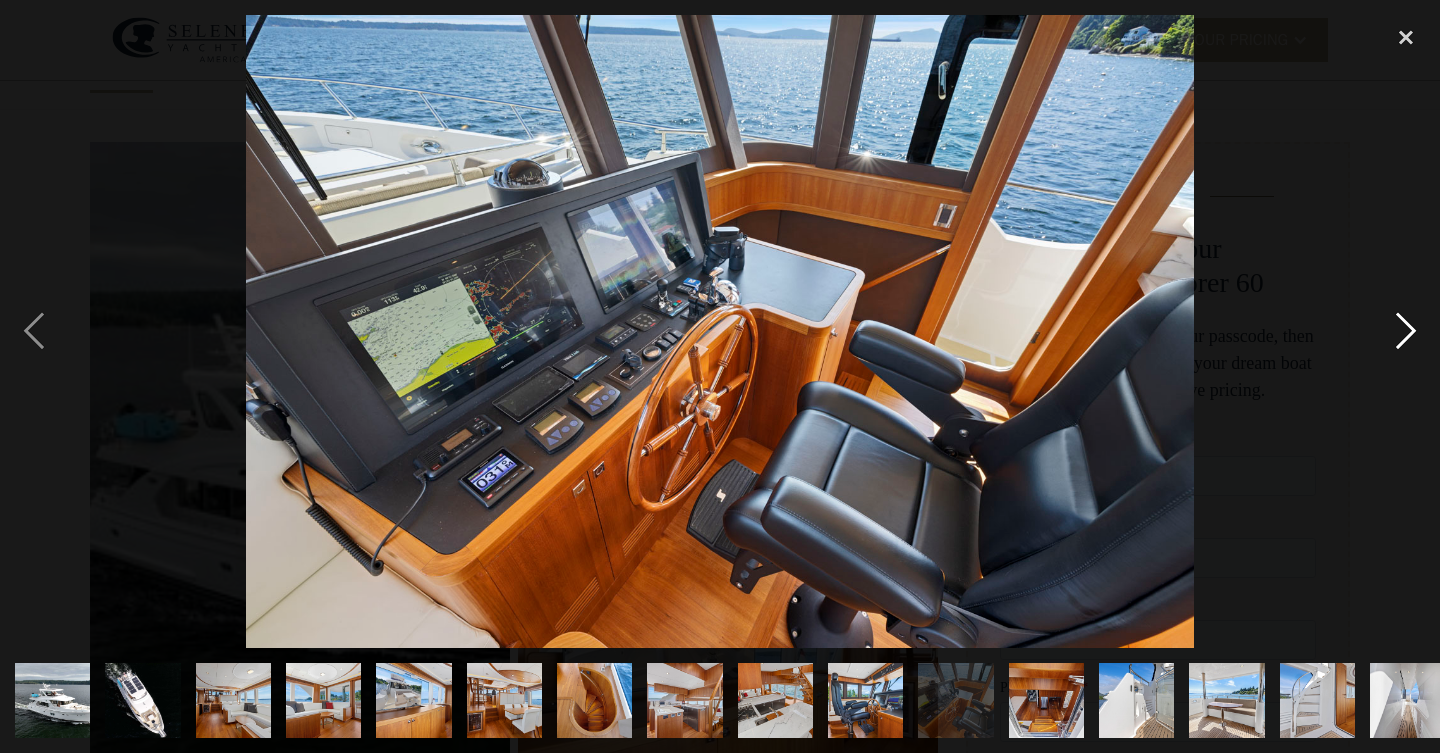 click at bounding box center [1406, 331] 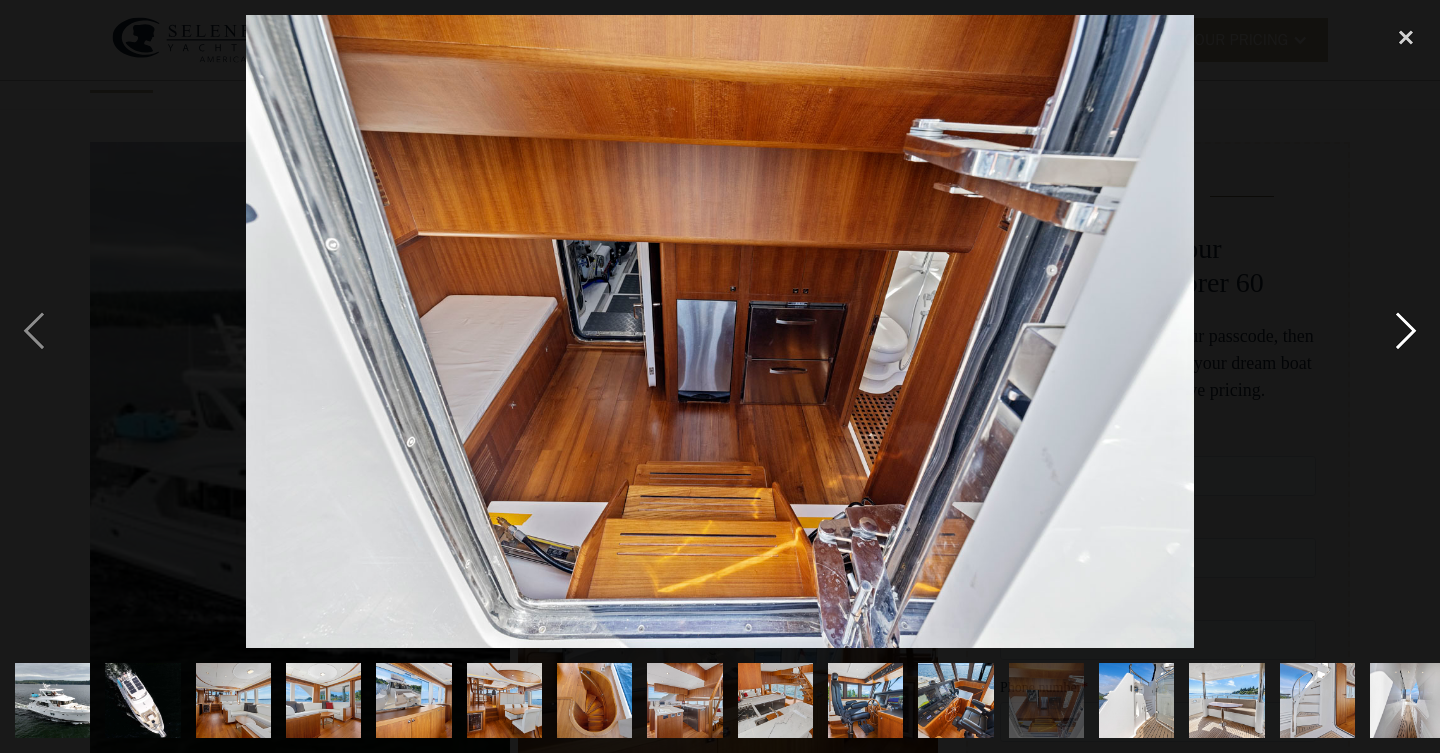 click at bounding box center (1406, 331) 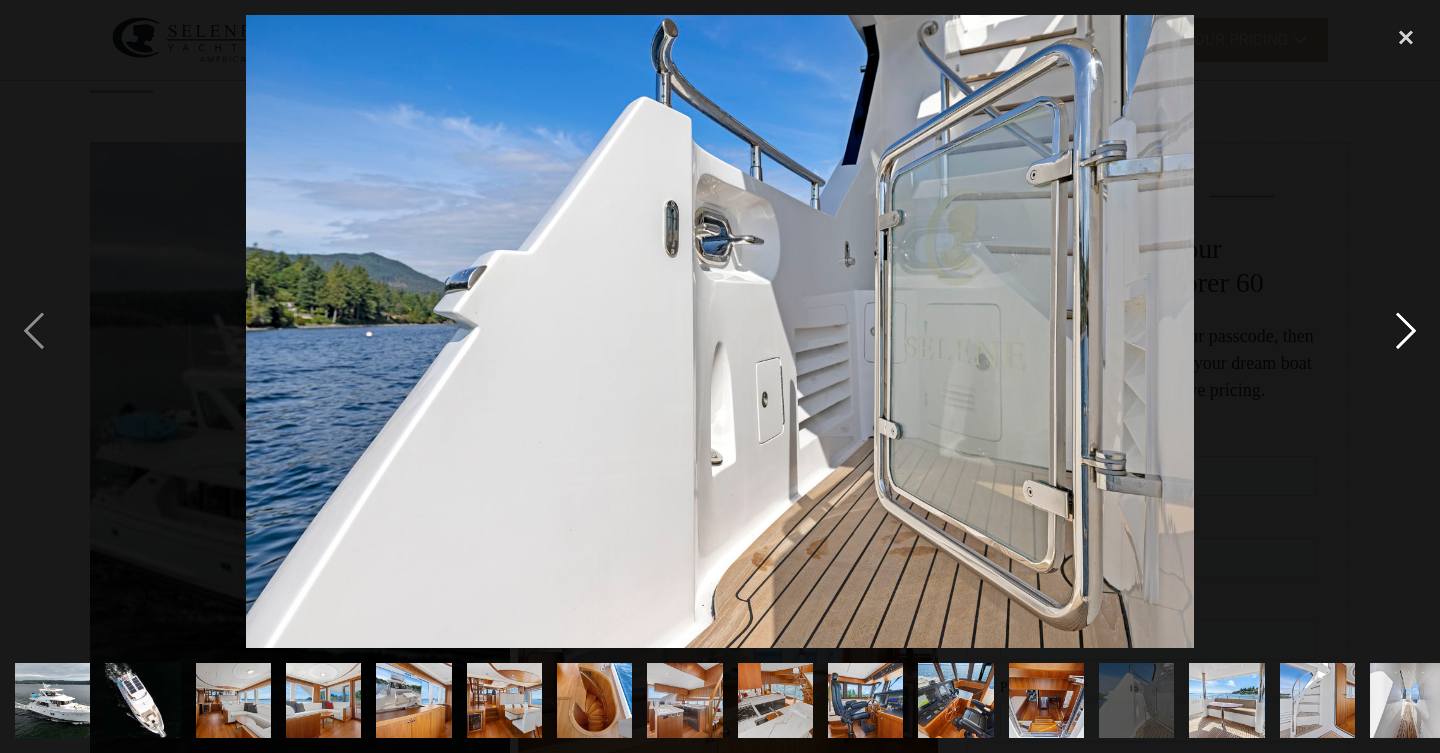 click at bounding box center [1406, 331] 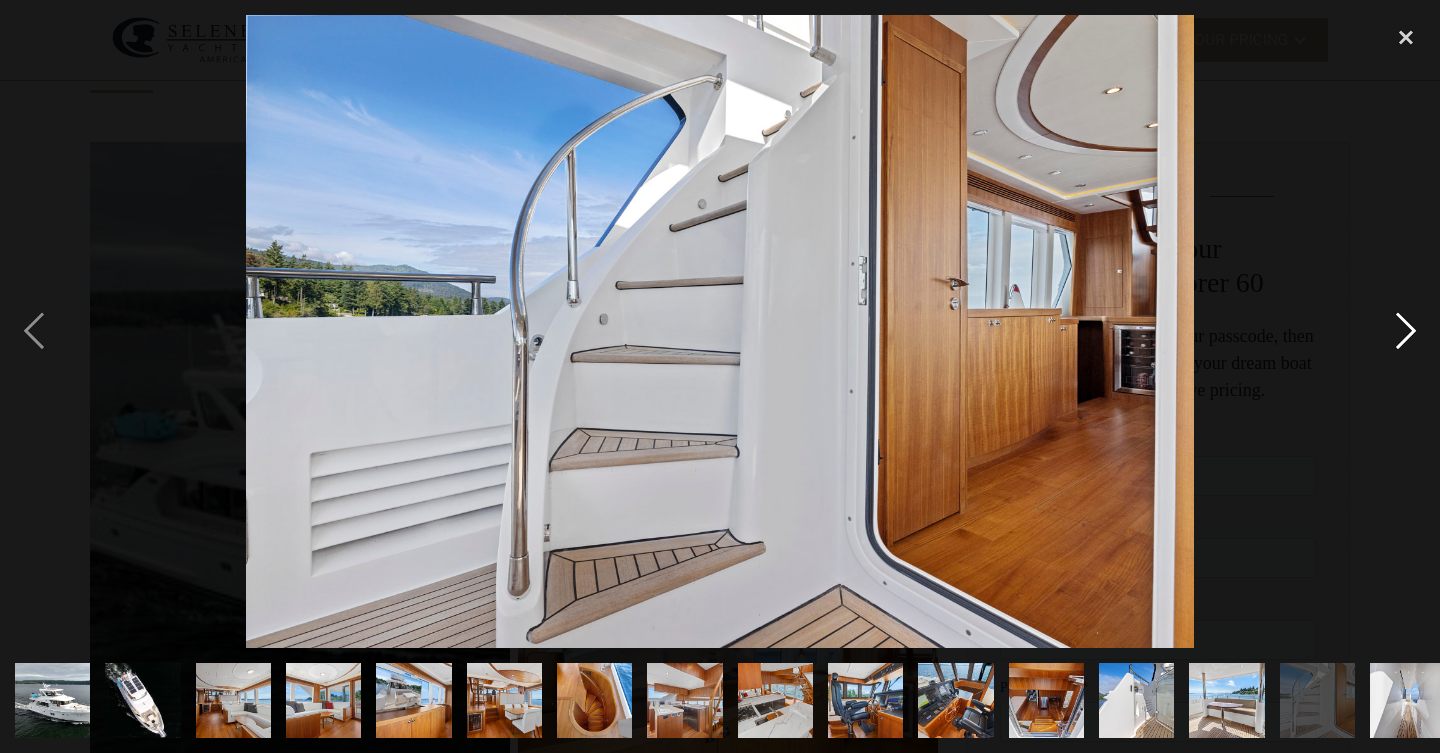 click at bounding box center (1406, 331) 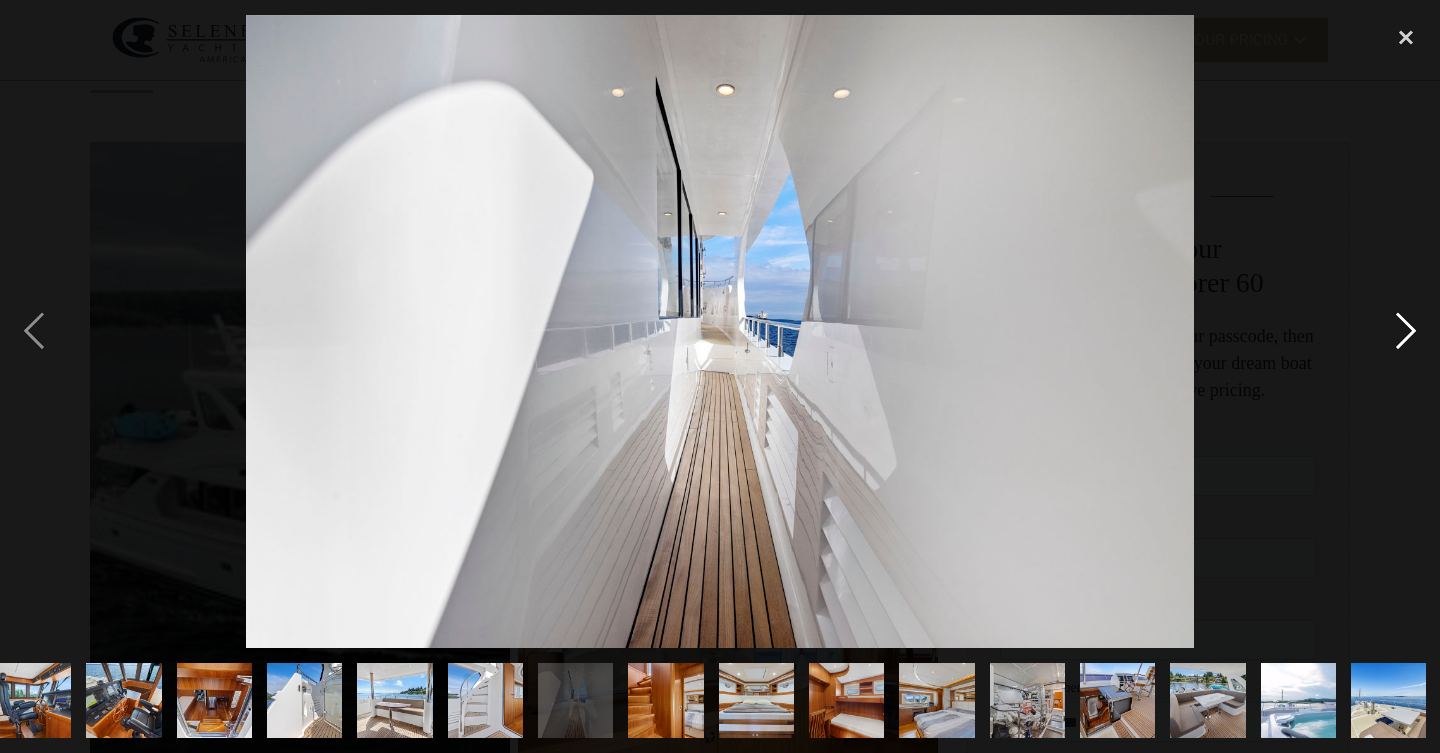 scroll, scrollTop: 0, scrollLeft: 833, axis: horizontal 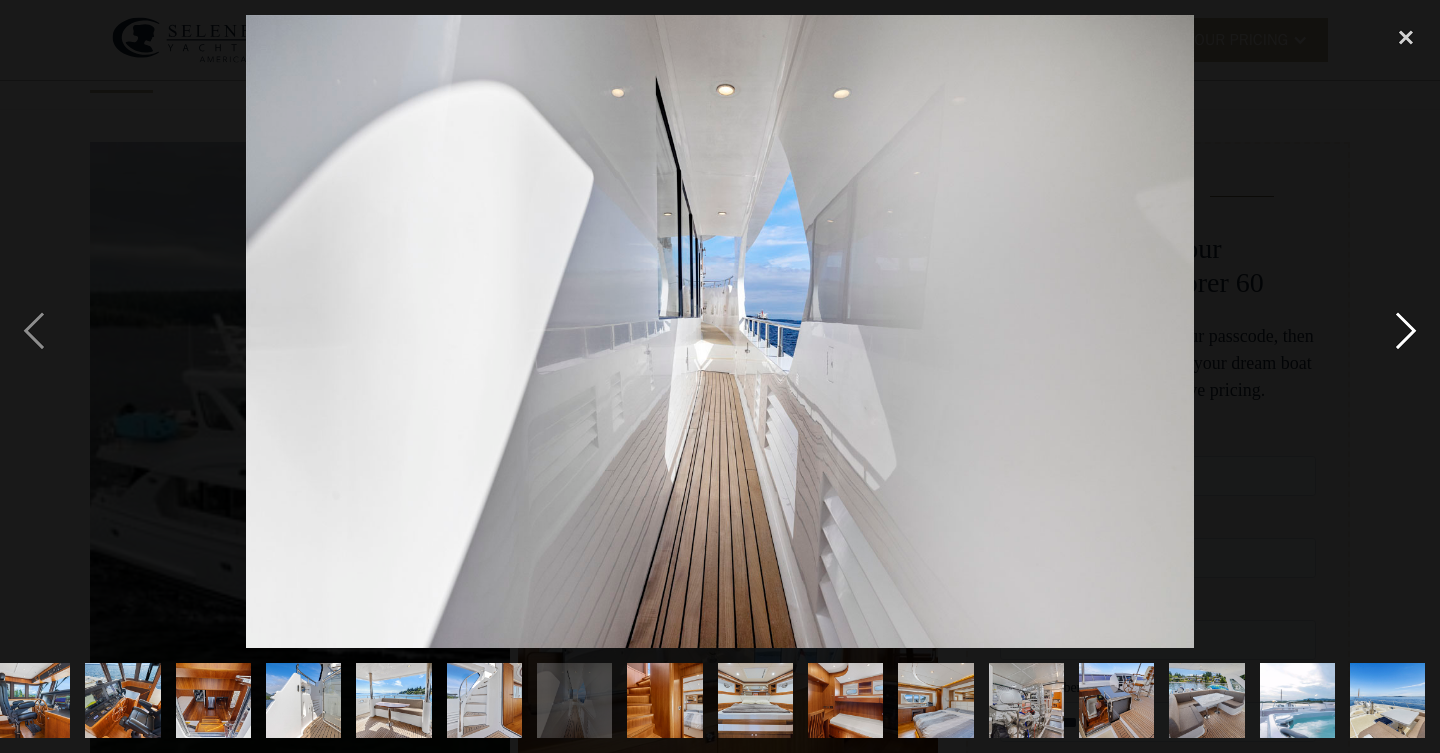 click at bounding box center [1406, 331] 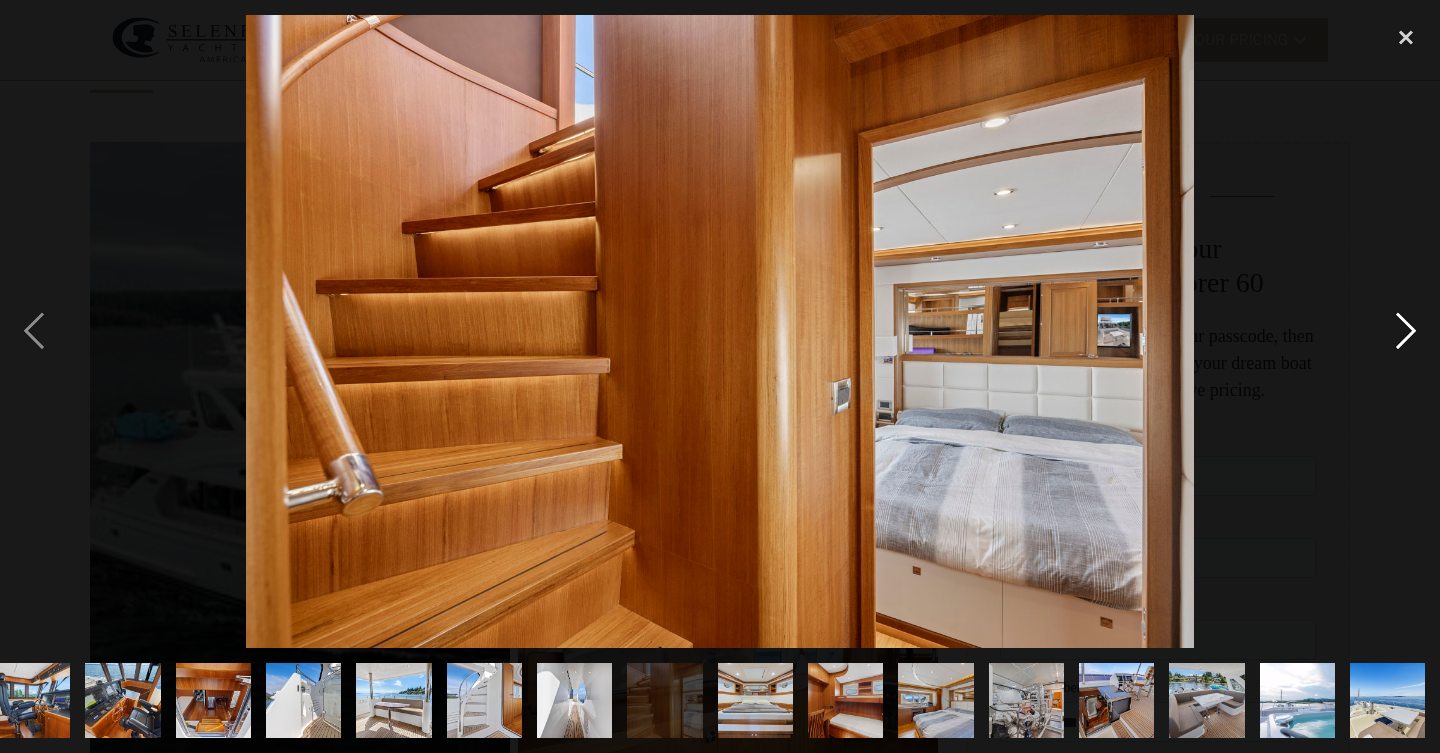click at bounding box center (1406, 331) 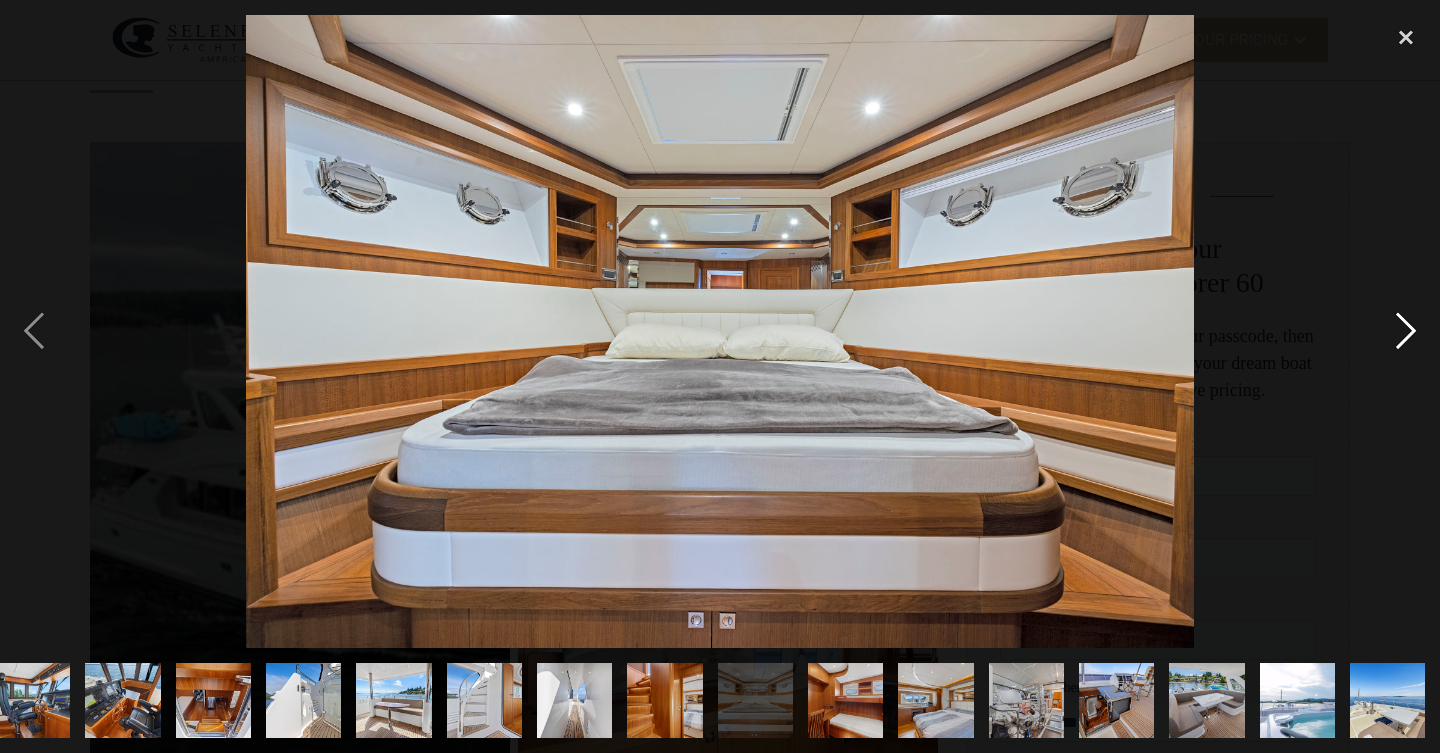 click at bounding box center (1406, 331) 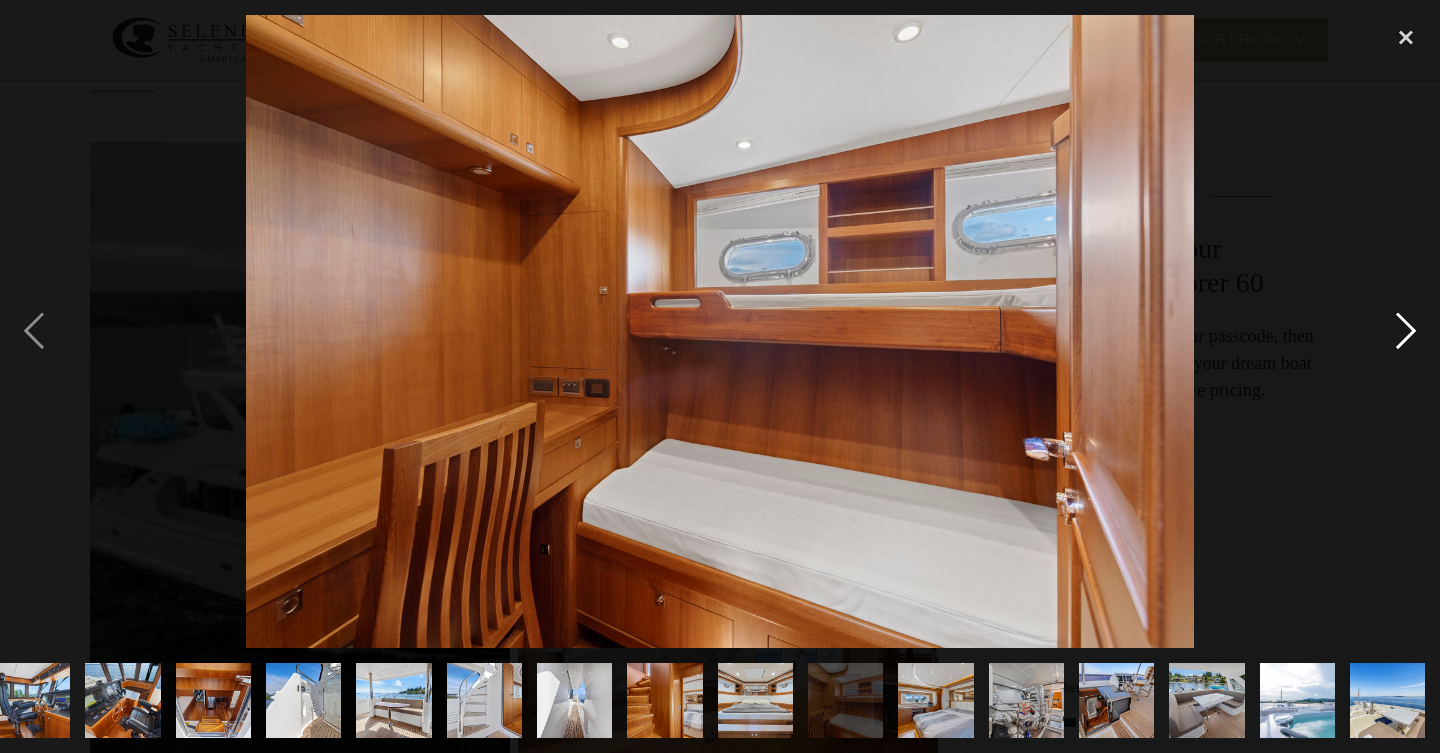 click at bounding box center [1406, 331] 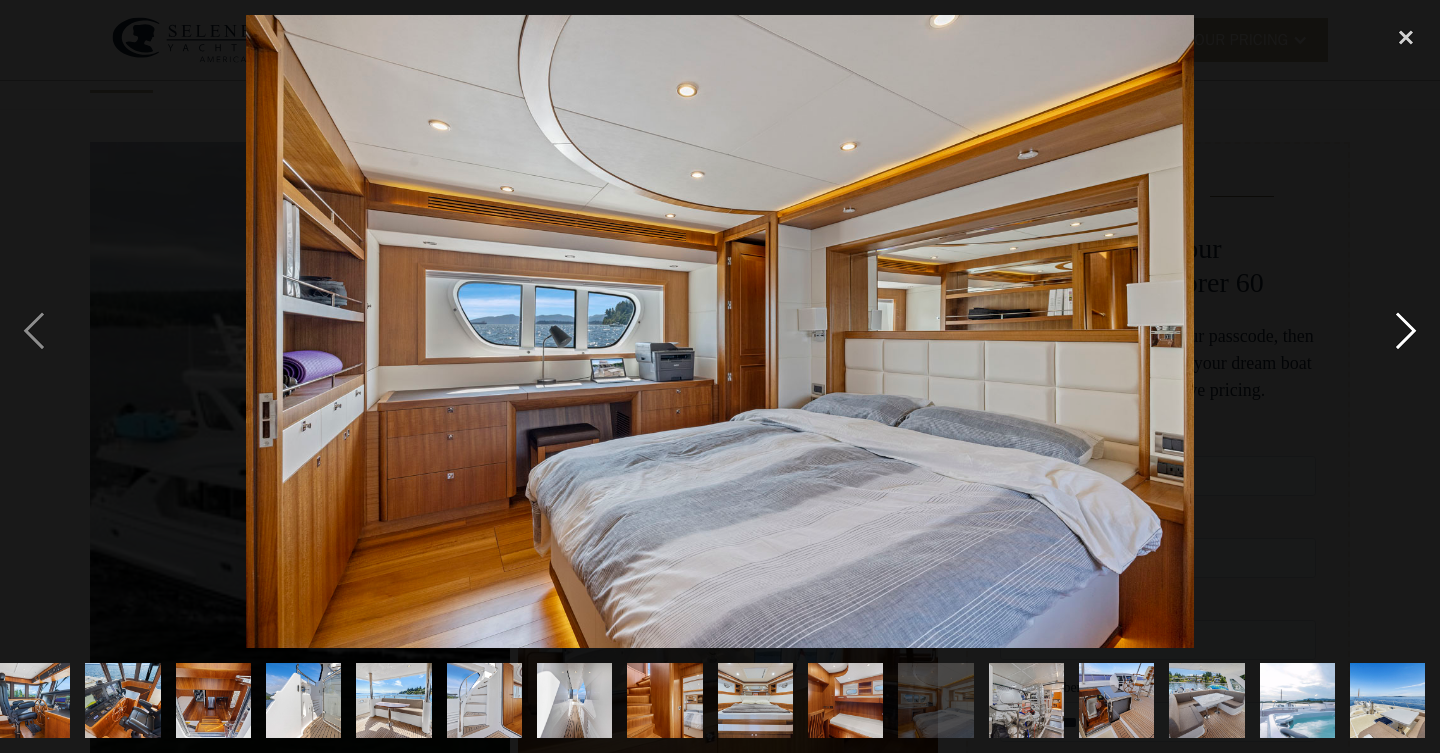 click at bounding box center [1406, 331] 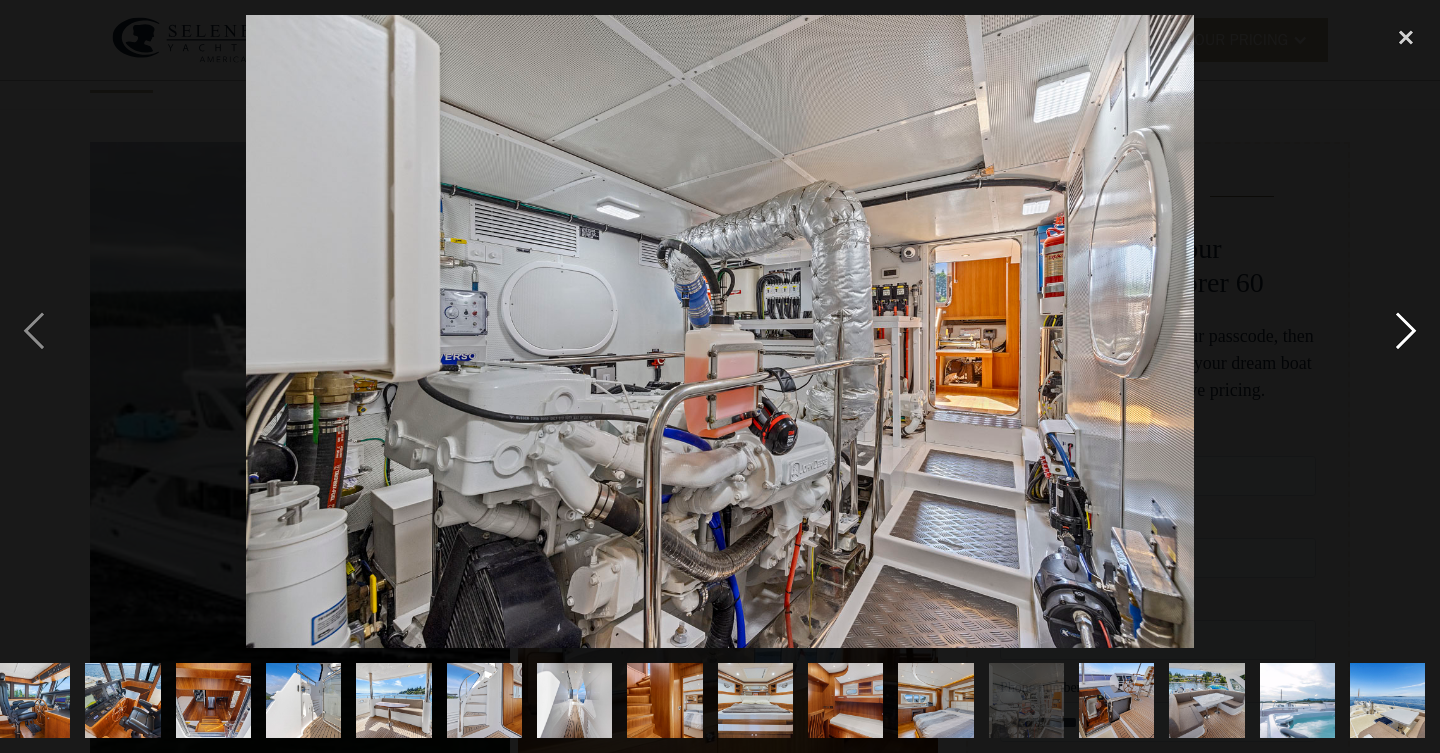 click at bounding box center [1406, 331] 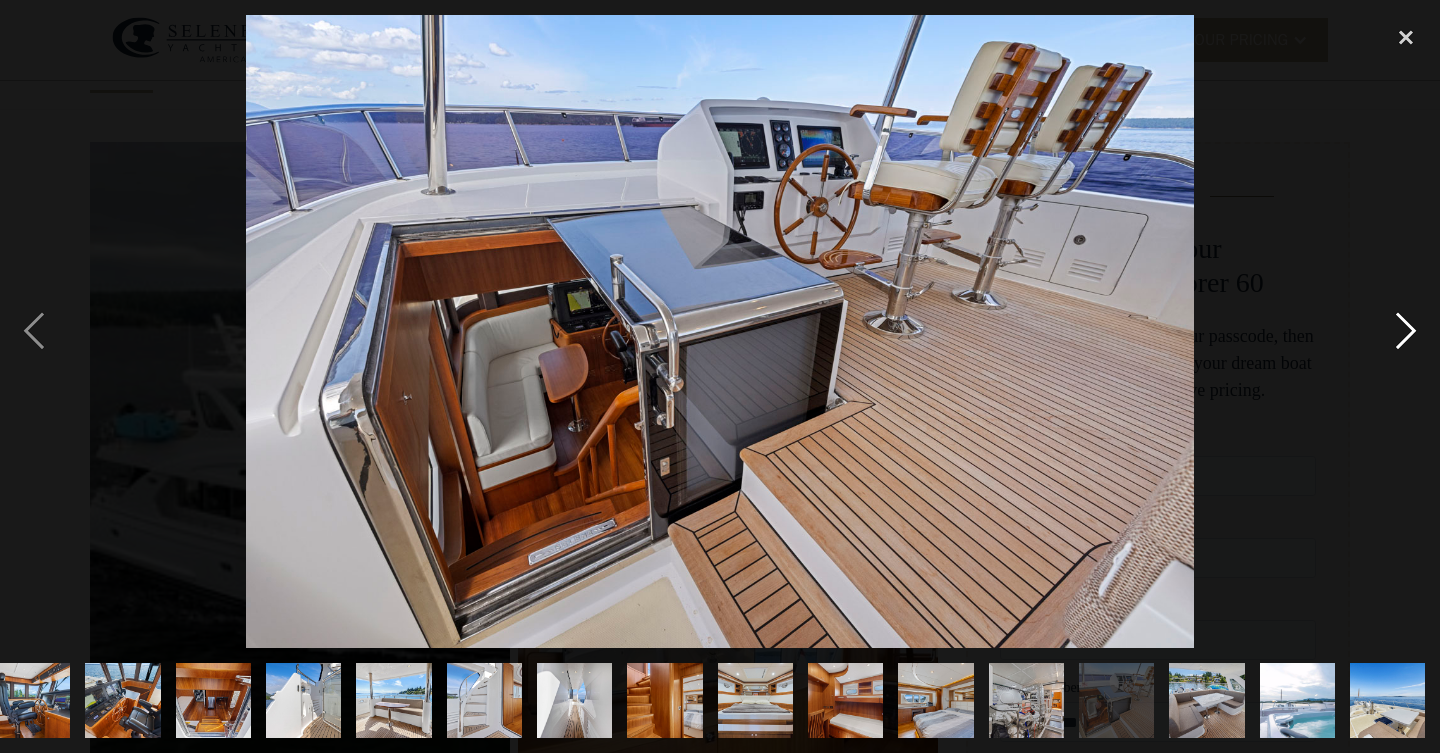 click at bounding box center [1406, 331] 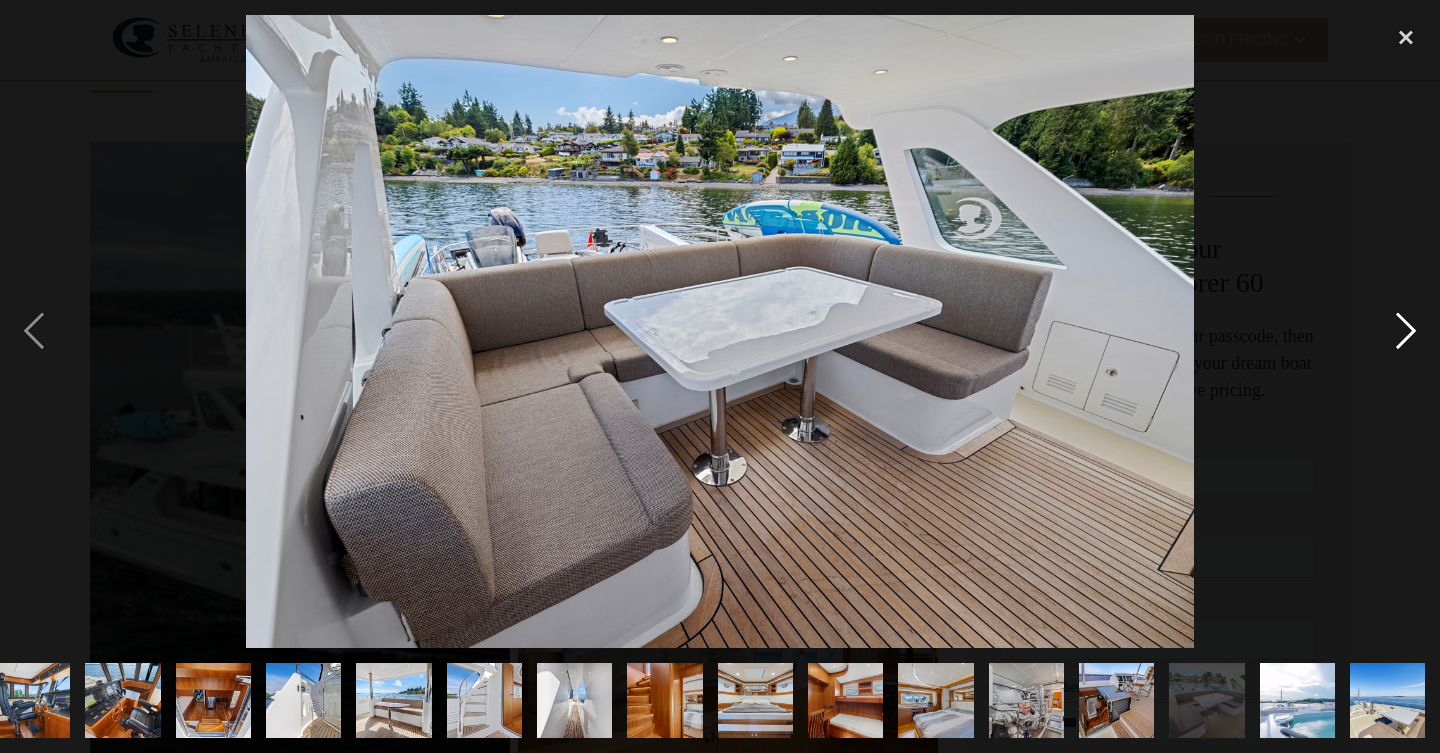 click at bounding box center [1406, 331] 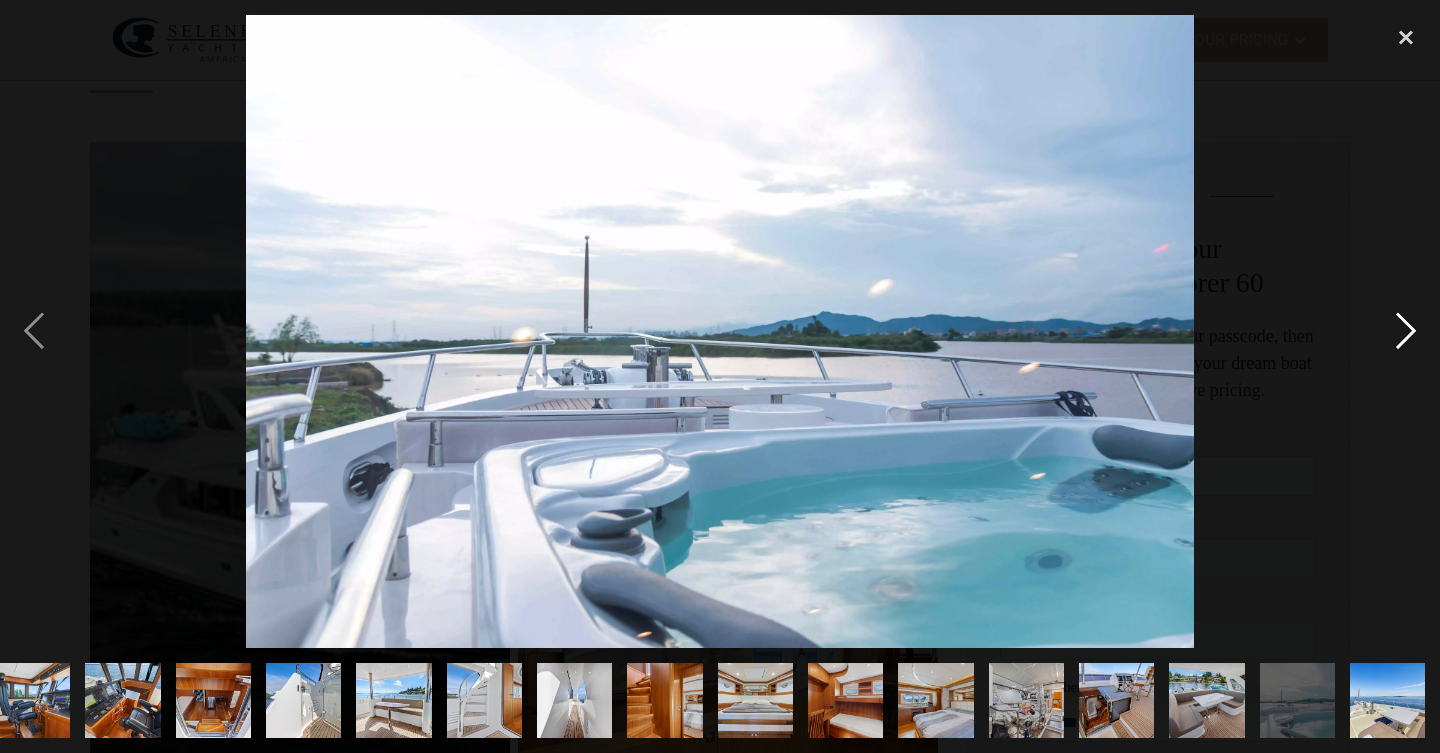 click at bounding box center (1406, 331) 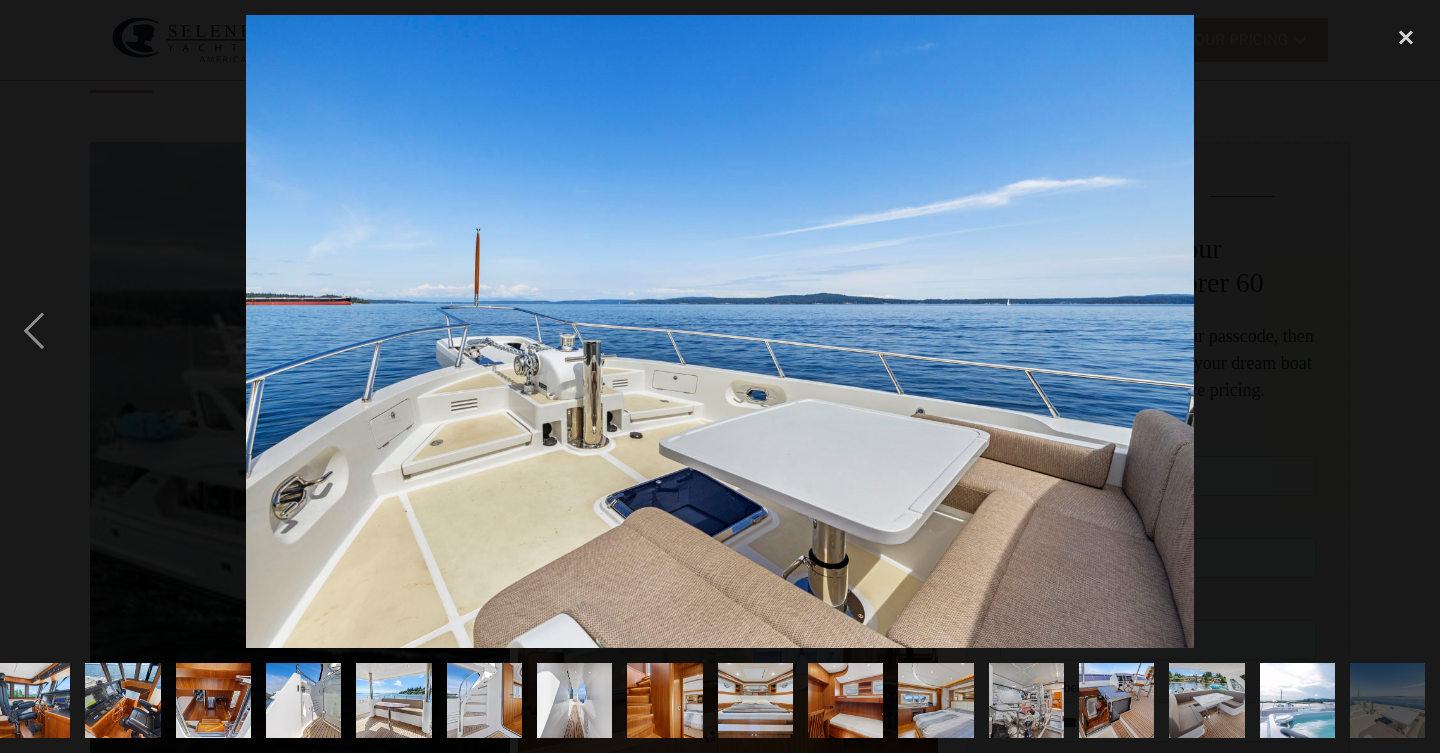 click at bounding box center (1406, 331) 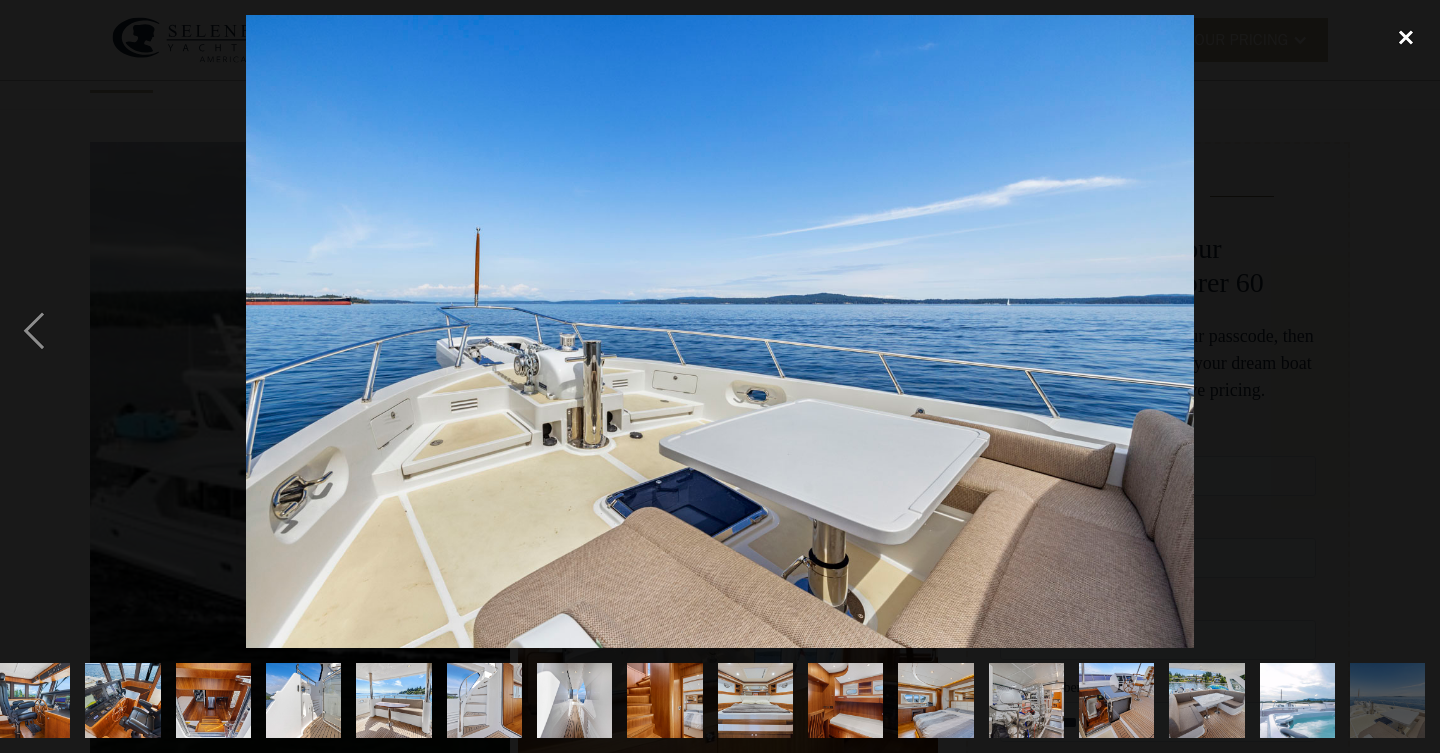 click at bounding box center [1406, 37] 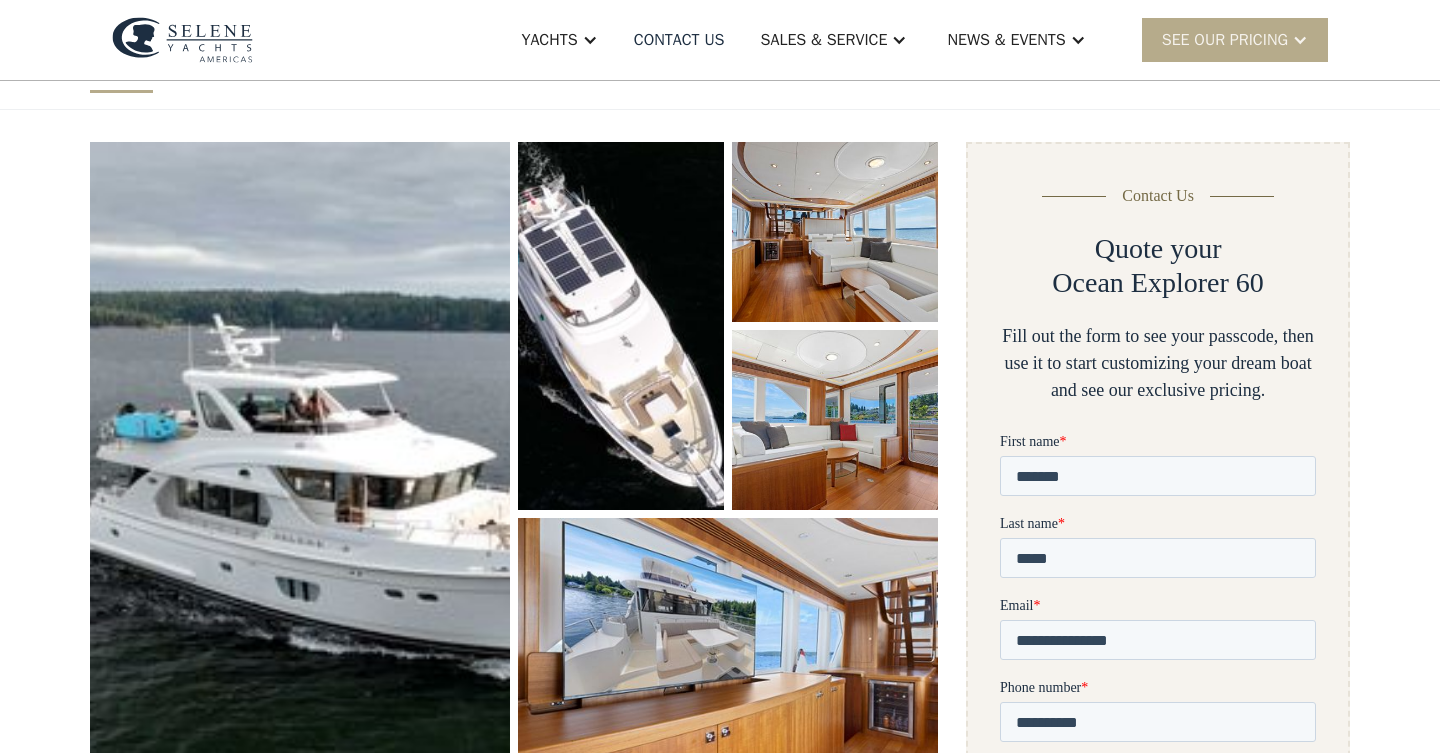 scroll, scrollTop: 0, scrollLeft: 0, axis: both 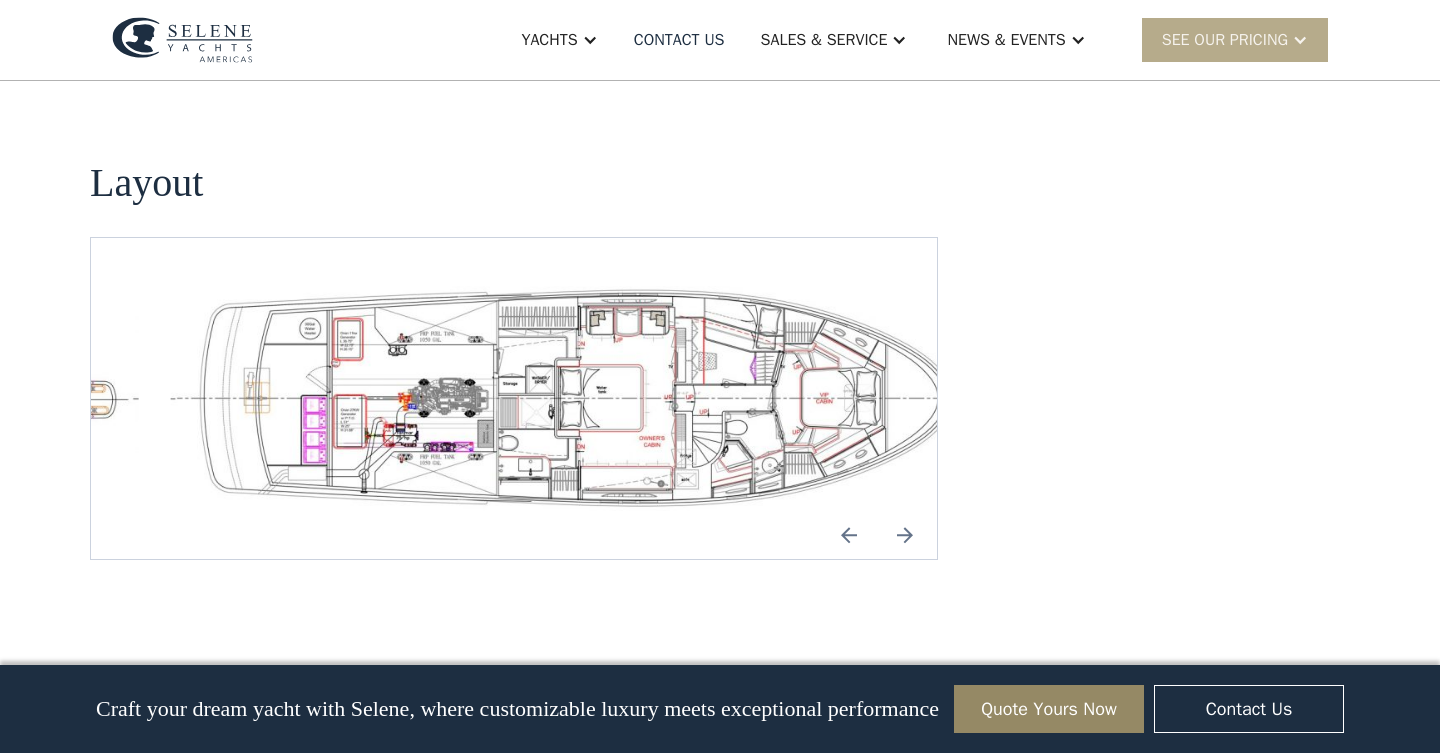 click at bounding box center (905, 535) 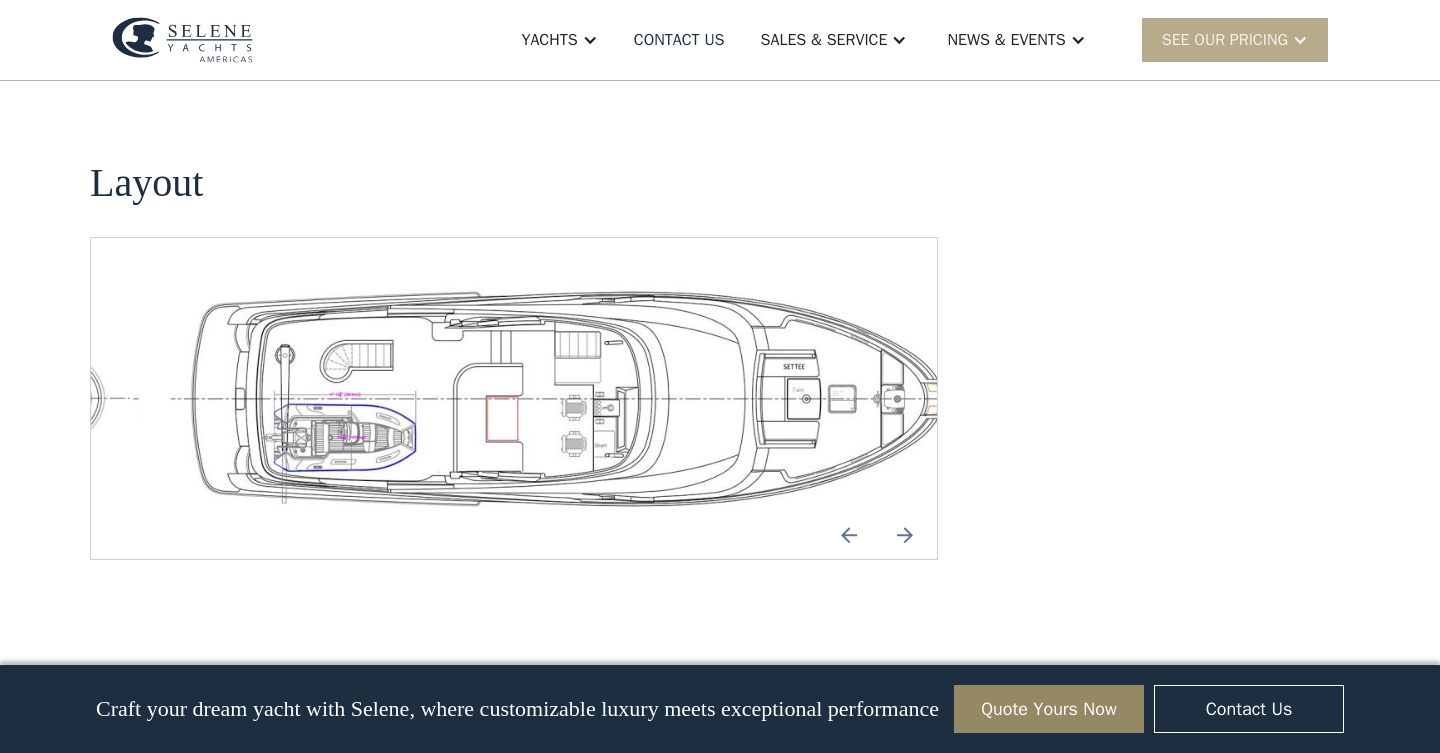 click at bounding box center (905, 535) 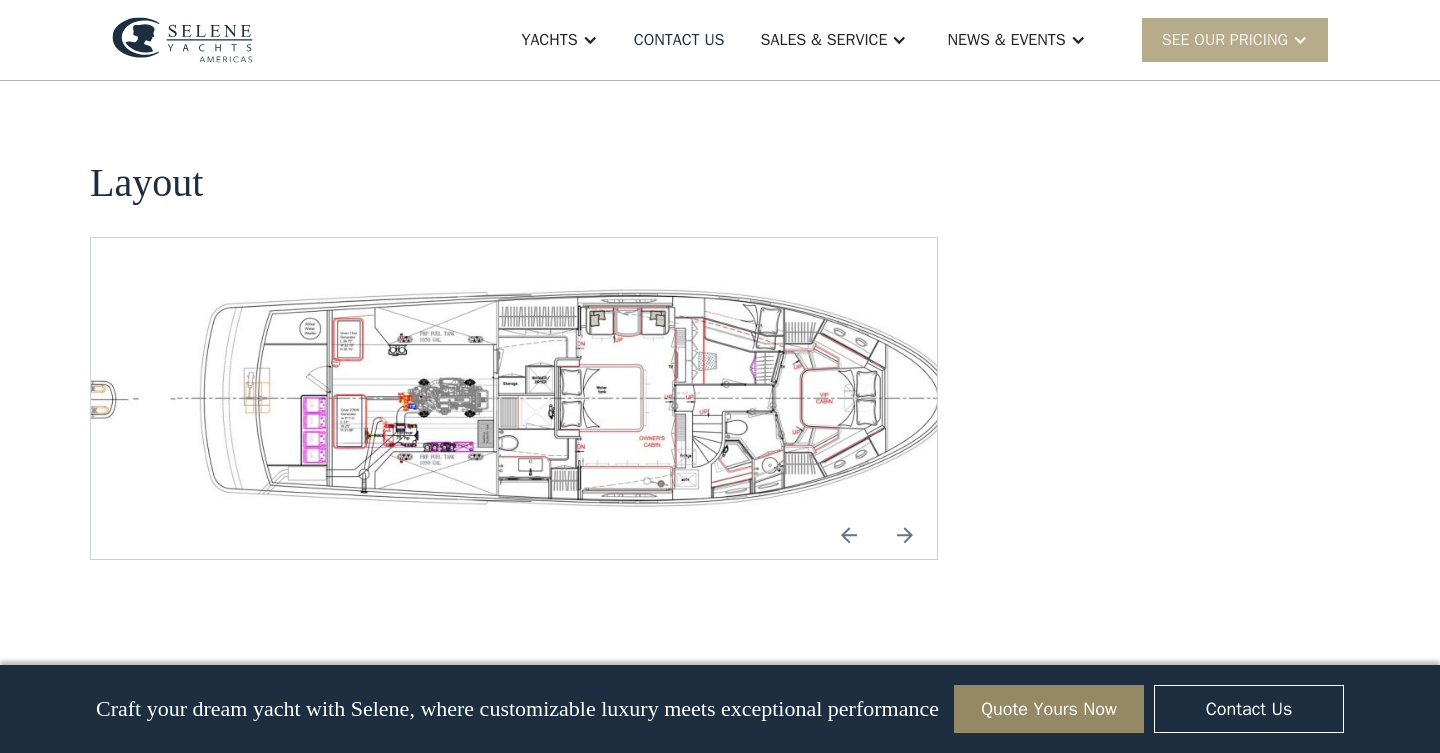 click at bounding box center (905, 535) 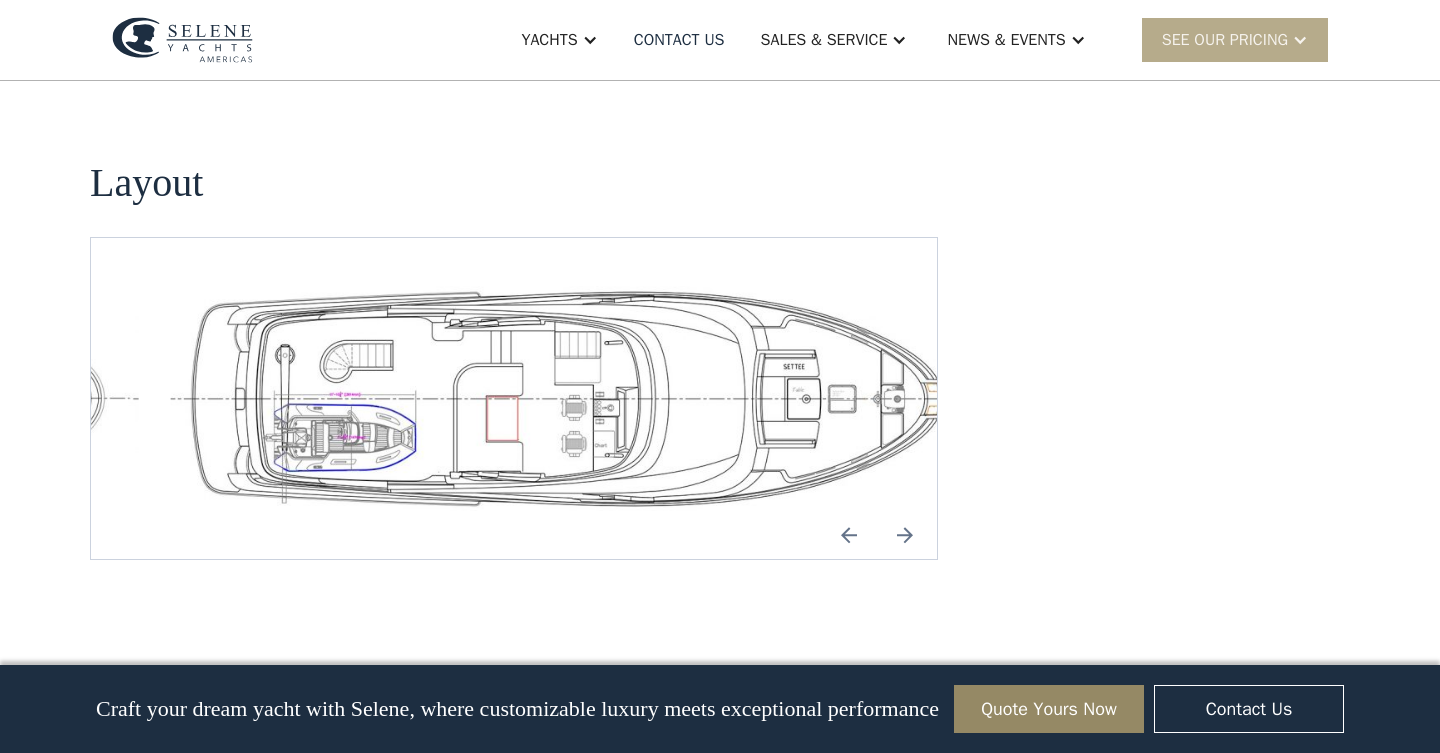 click at bounding box center (905, 535) 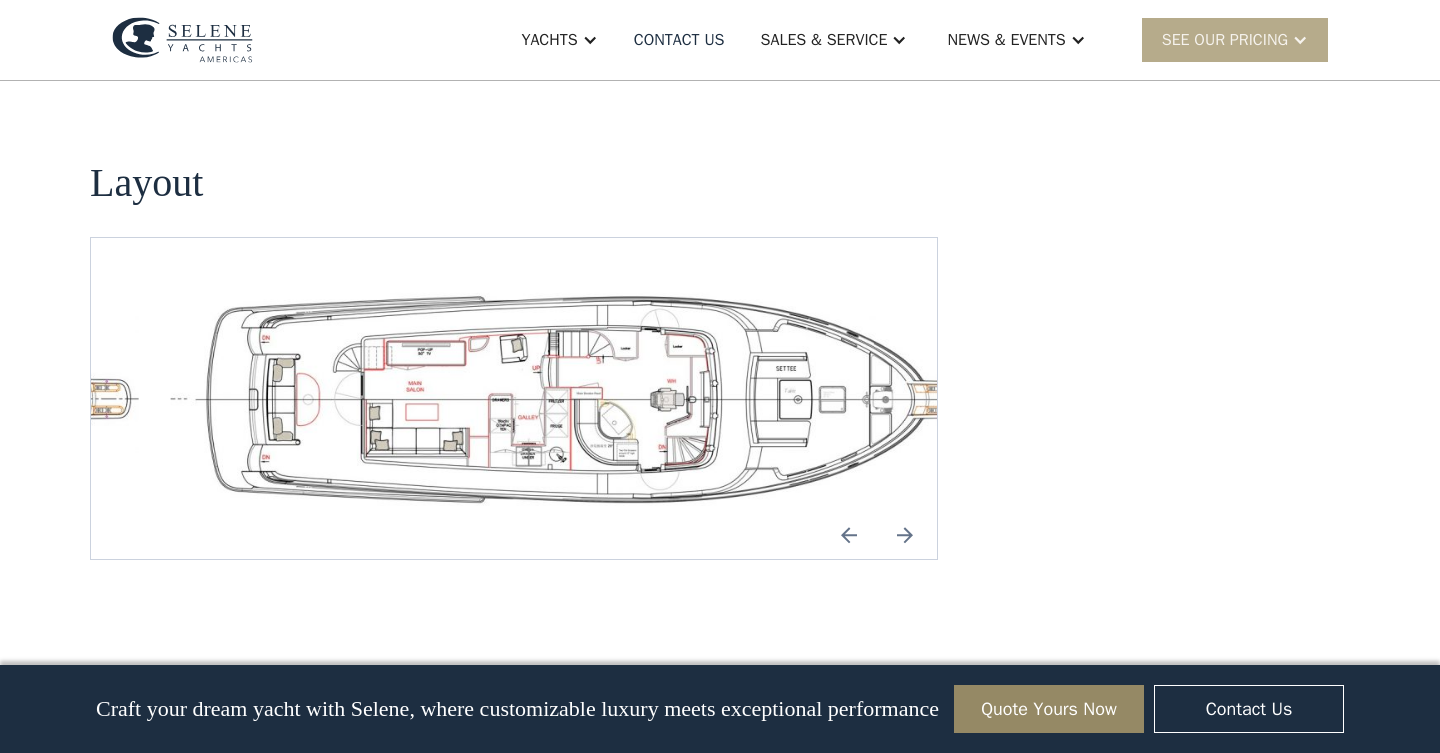 click at bounding box center (905, 535) 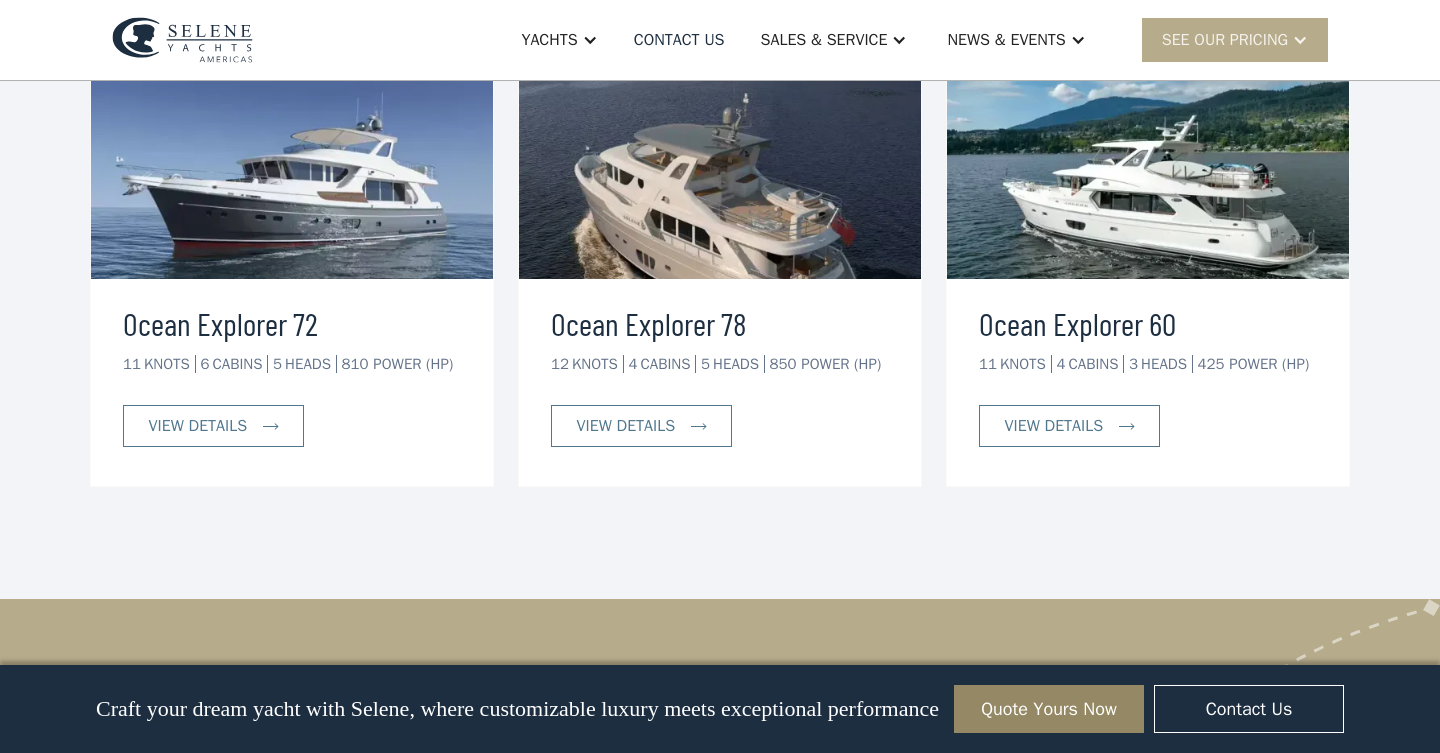 scroll, scrollTop: 5093, scrollLeft: 0, axis: vertical 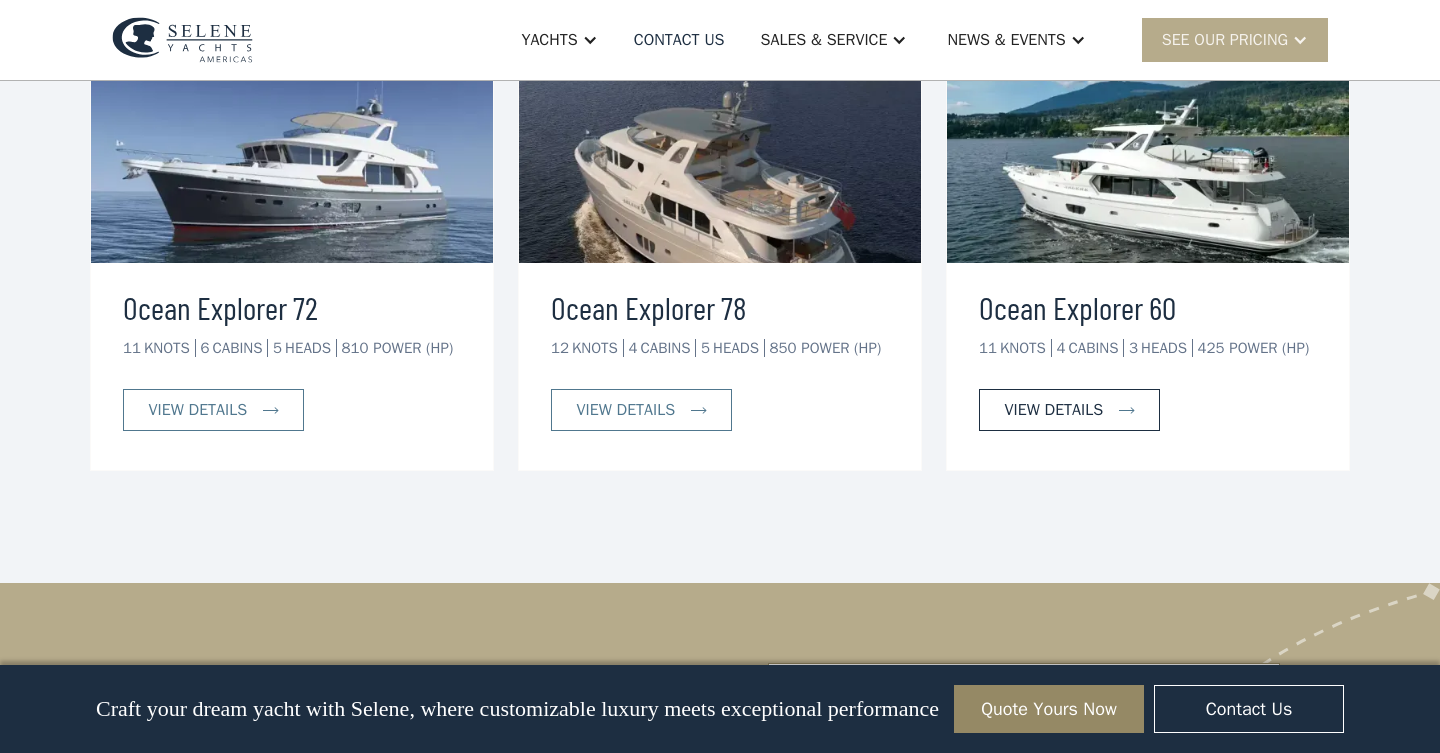 click on "view details" at bounding box center (1069, 410) 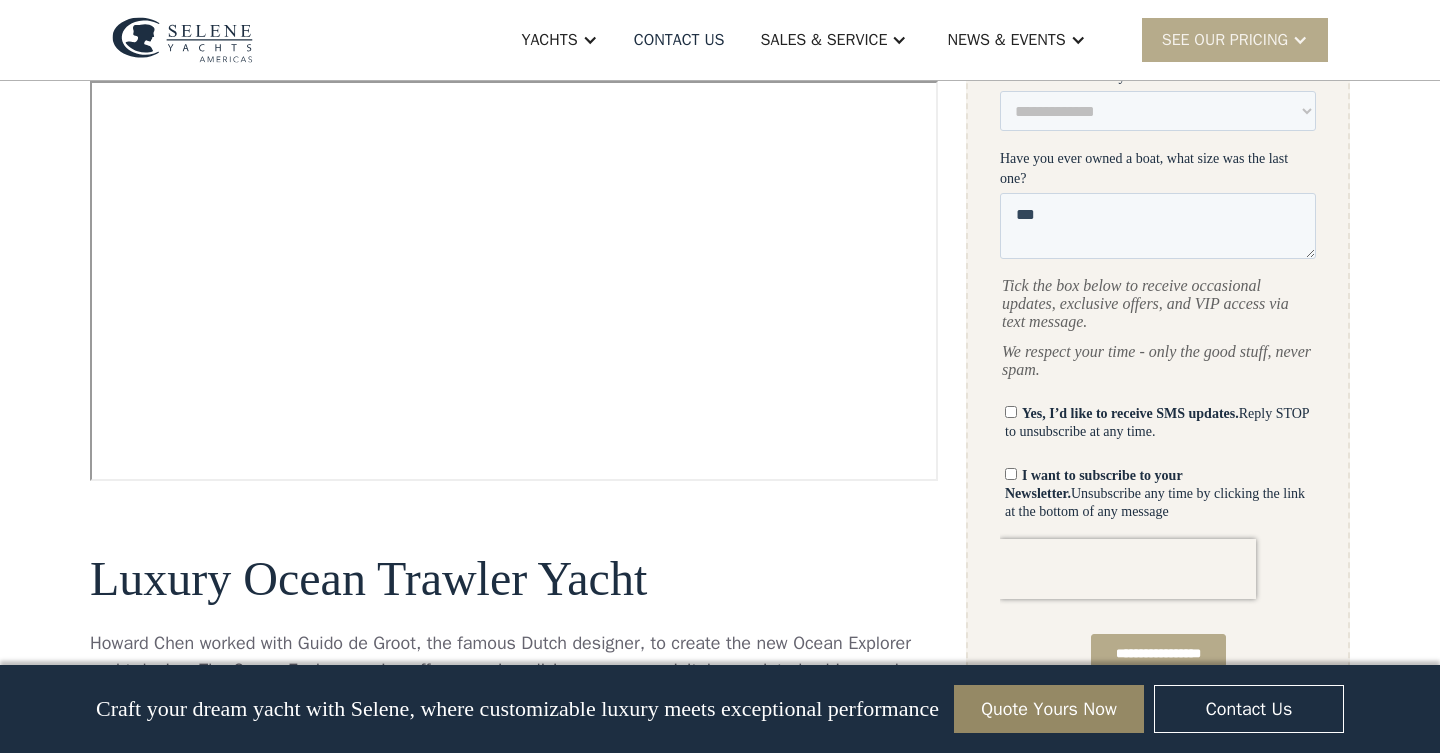 scroll, scrollTop: 0, scrollLeft: 0, axis: both 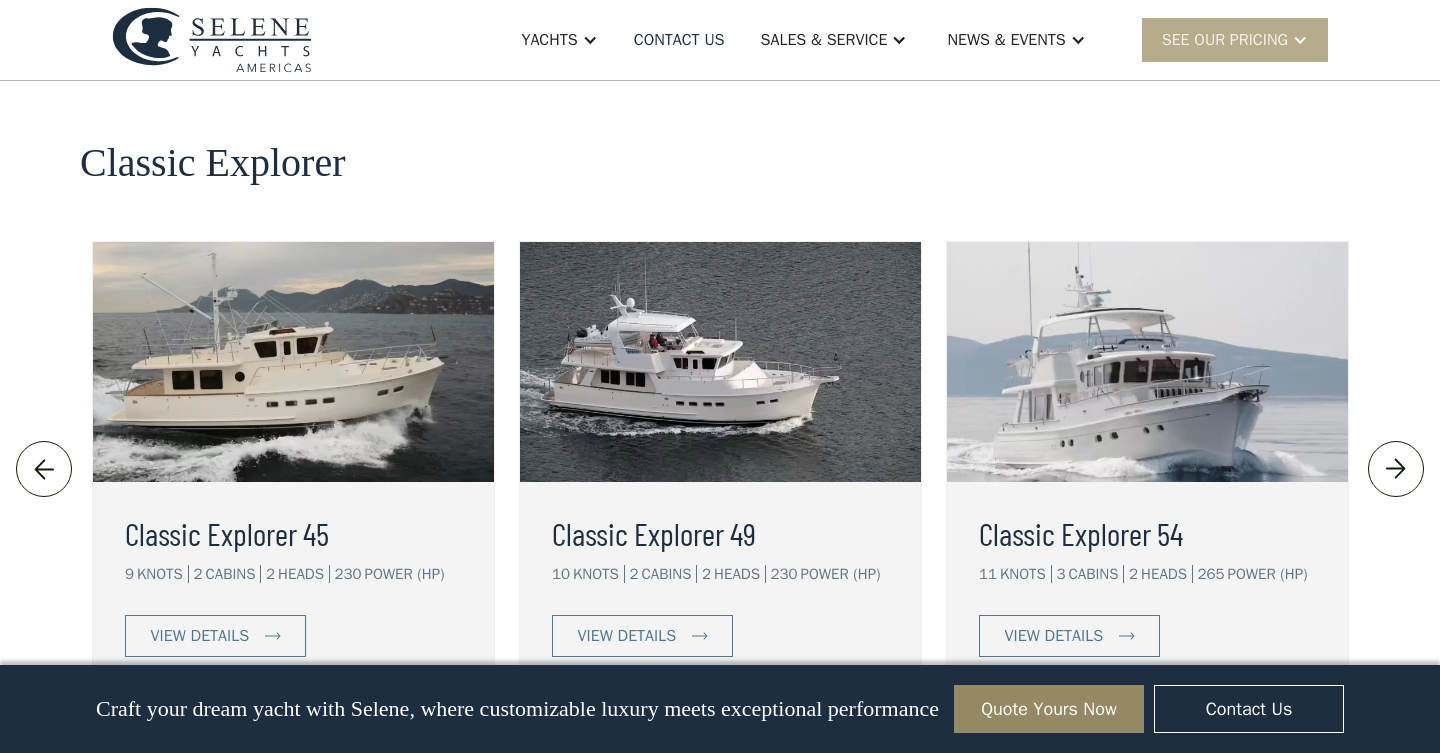 click at bounding box center [293, 362] 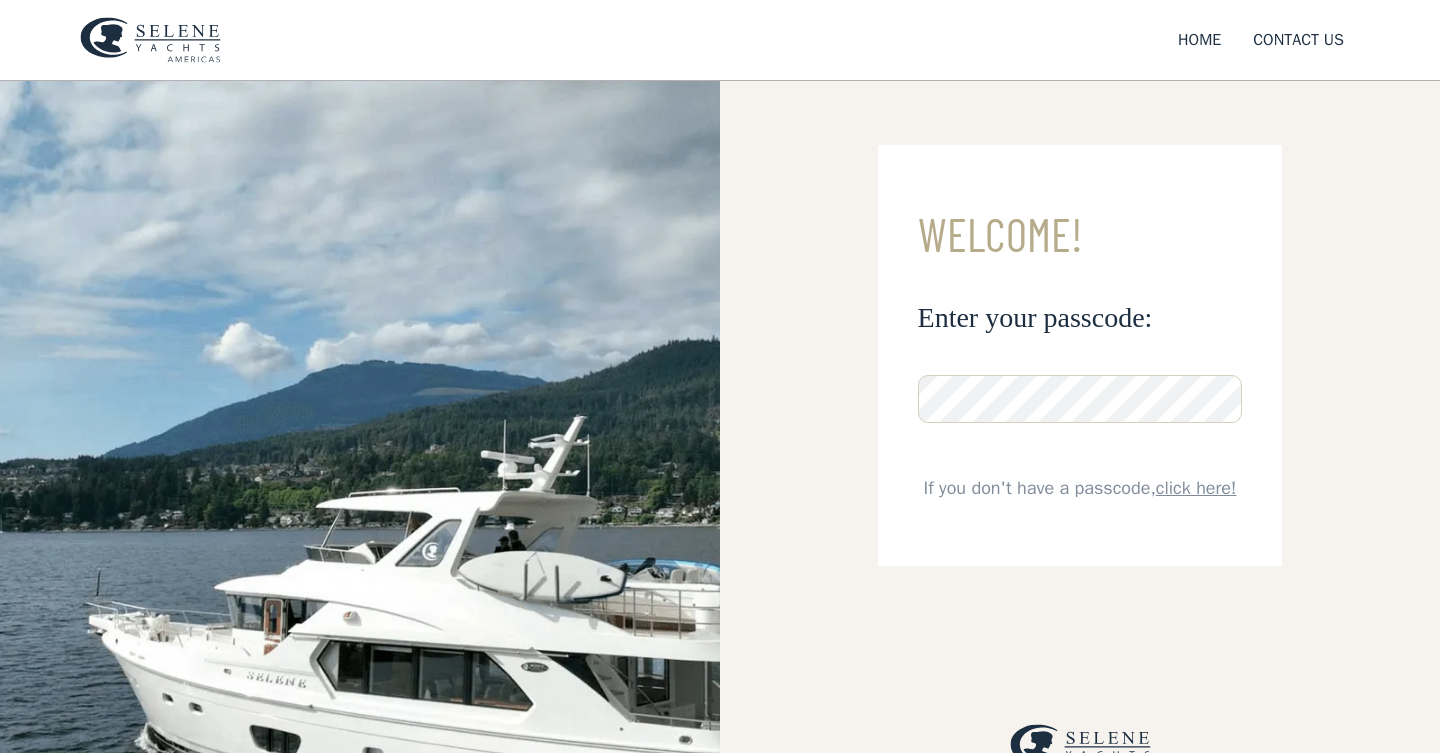 scroll, scrollTop: 0, scrollLeft: 0, axis: both 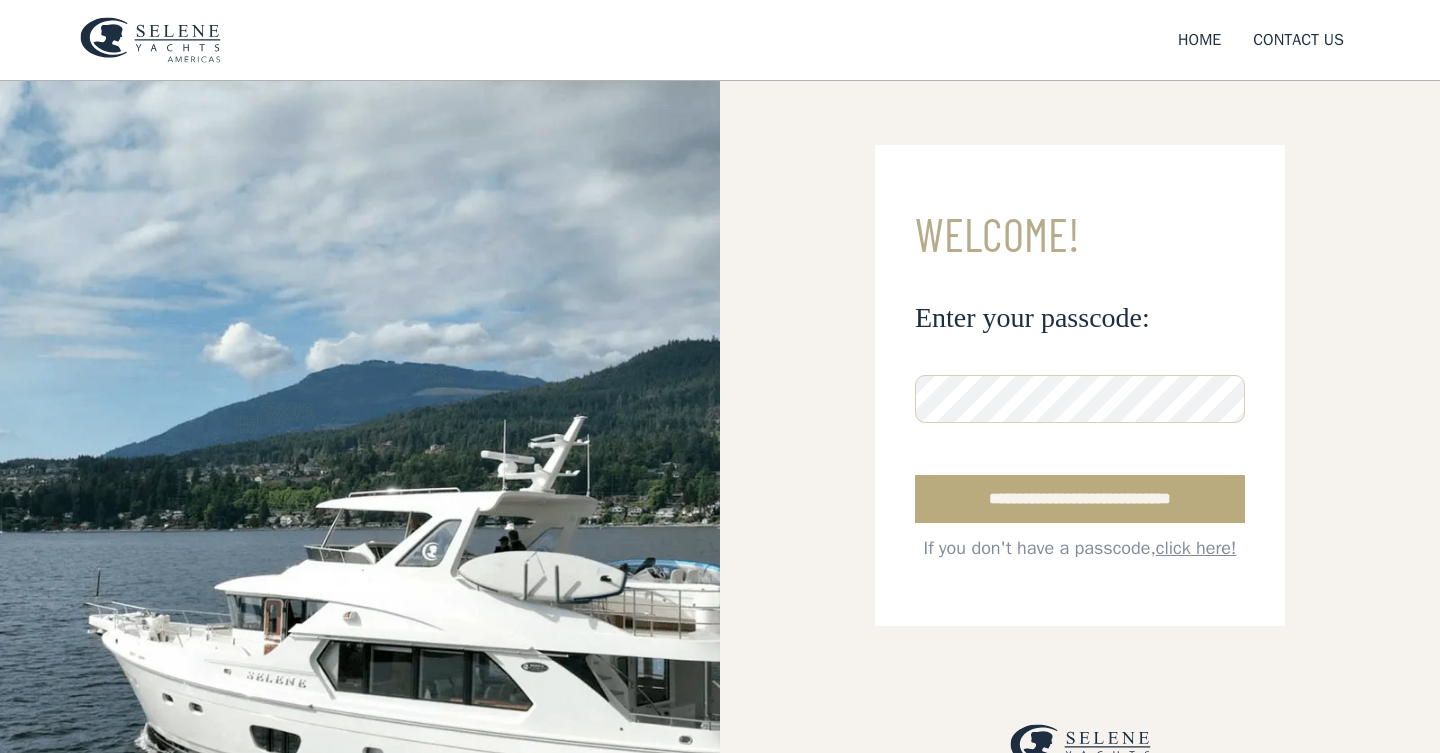 click on "**********" at bounding box center [1080, 499] 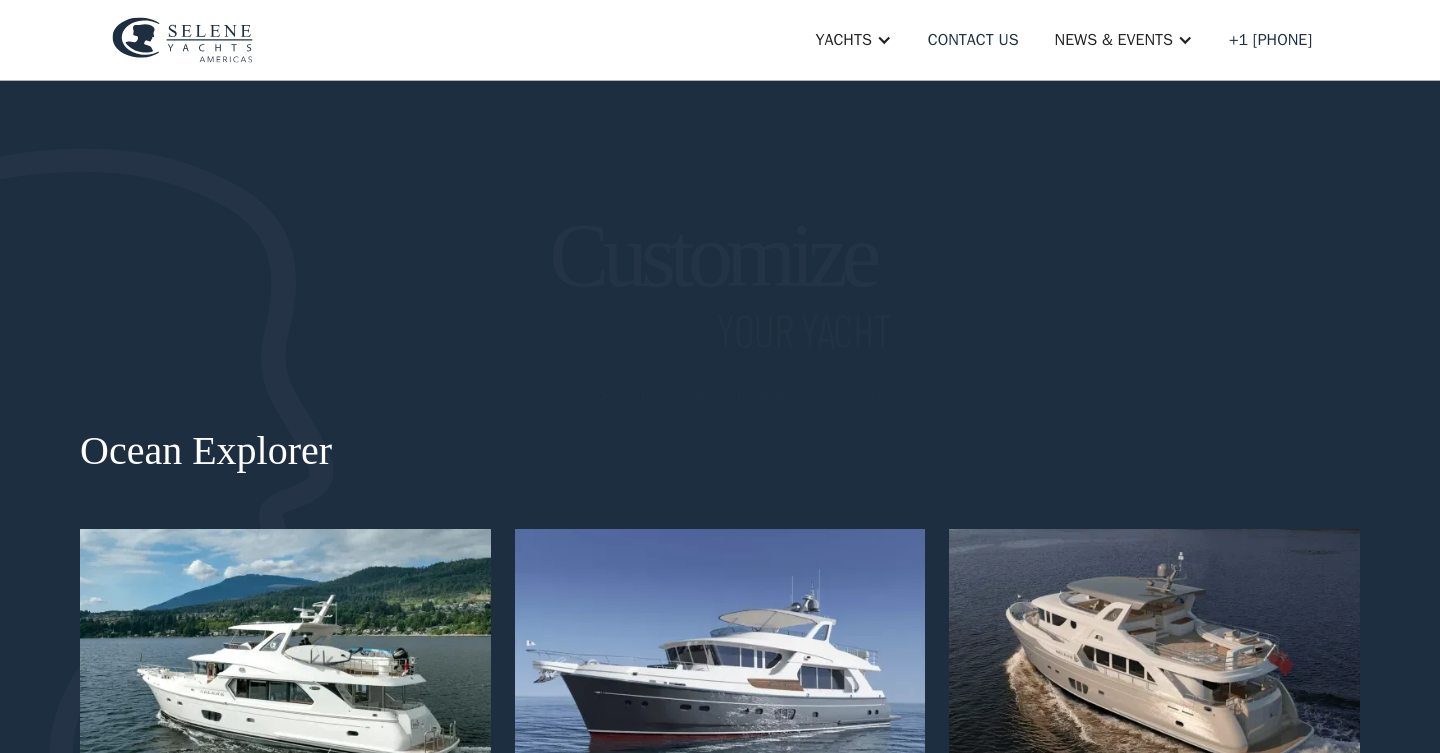 scroll, scrollTop: 0, scrollLeft: 0, axis: both 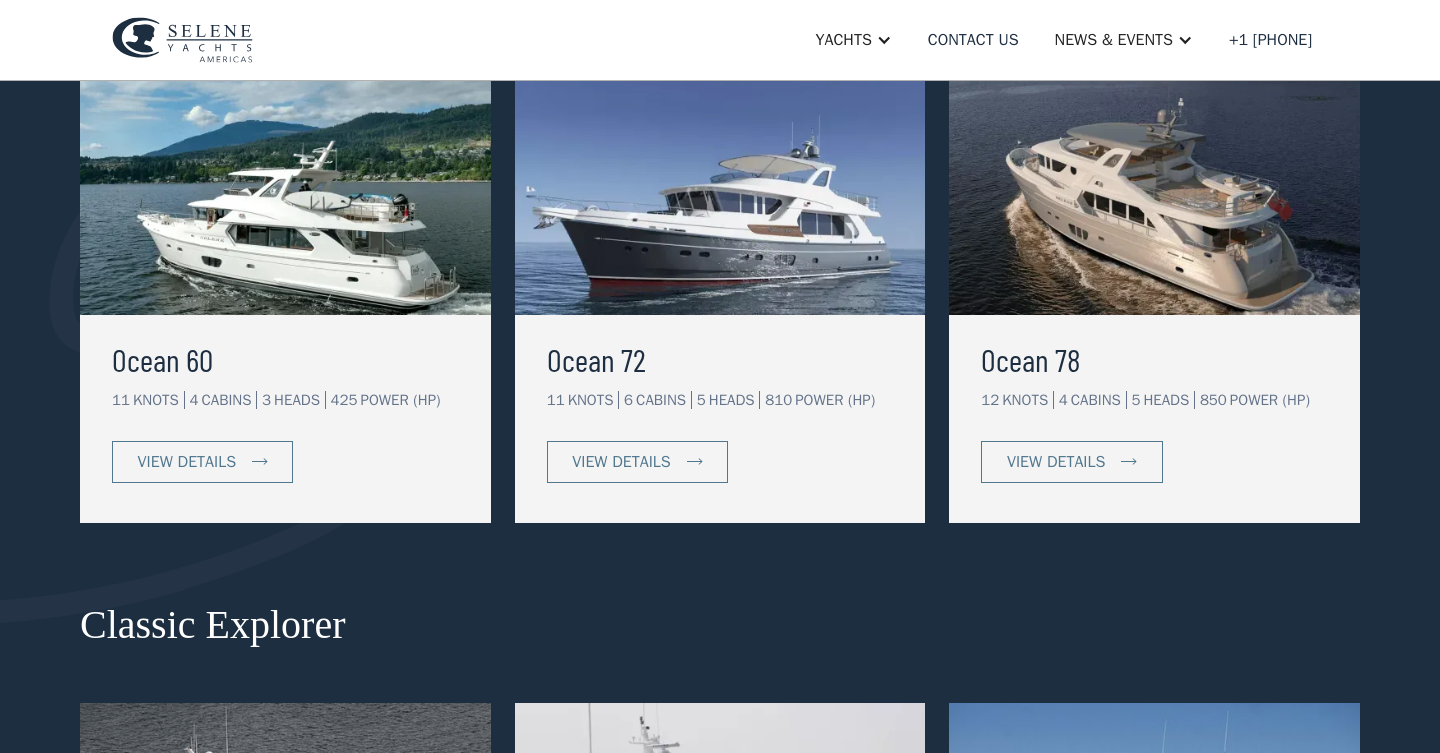 click at bounding box center [285, 195] 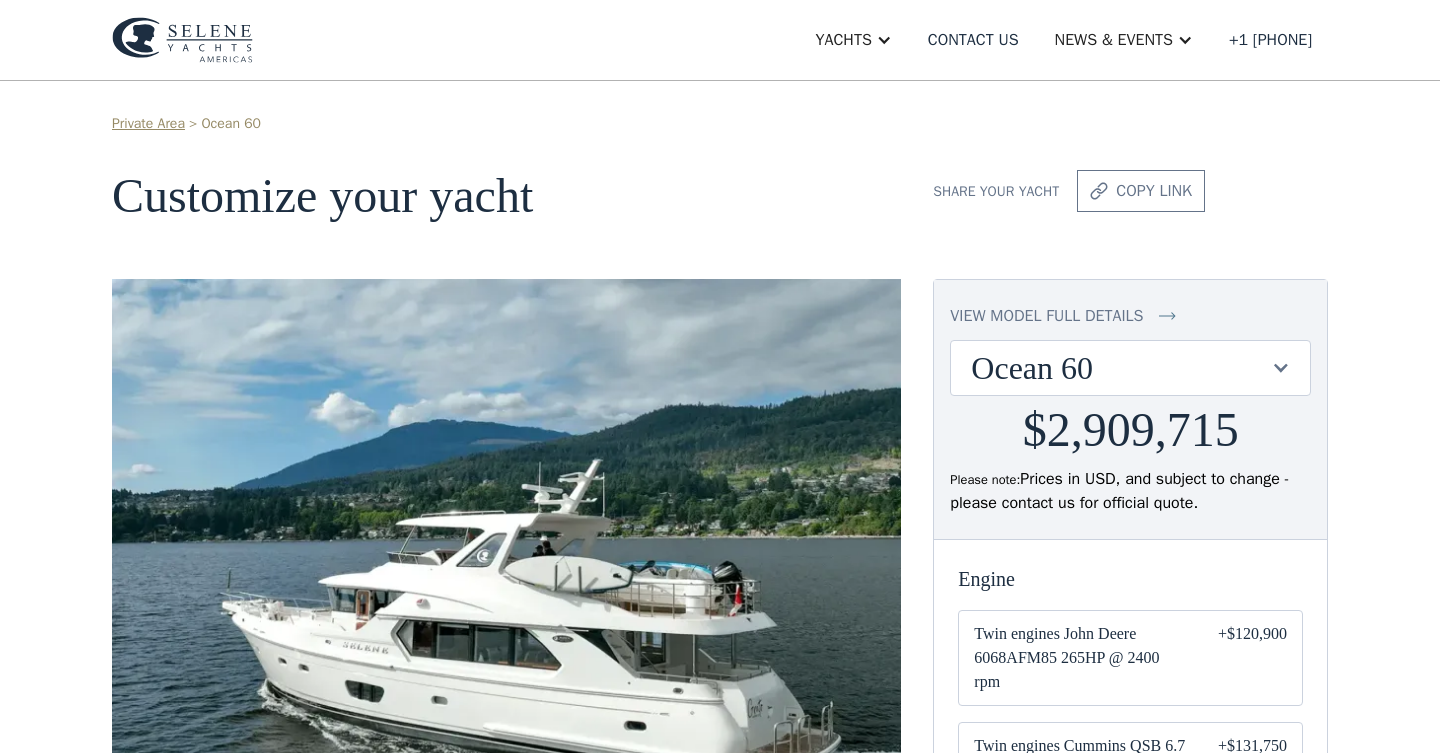 scroll, scrollTop: 0, scrollLeft: 0, axis: both 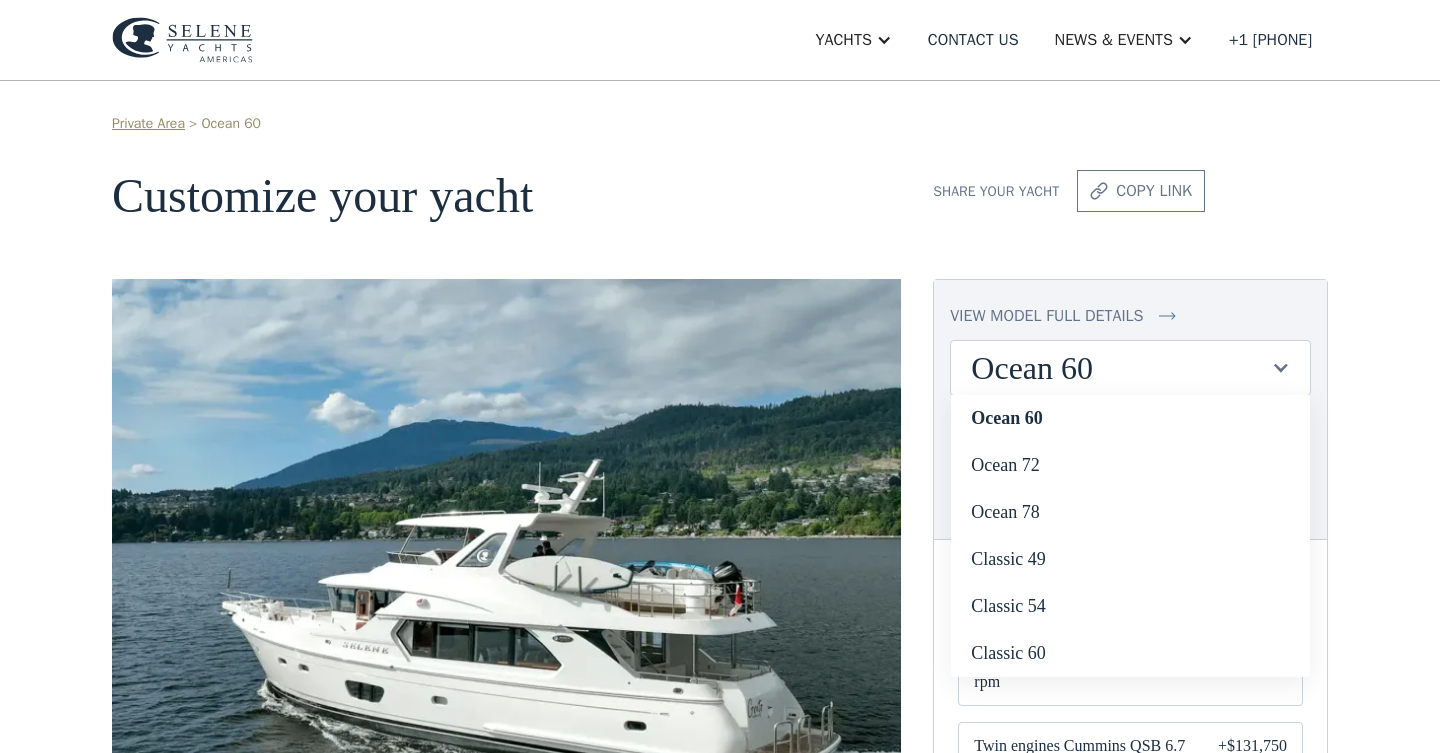 click on "Ocean 60" at bounding box center [1120, 368] 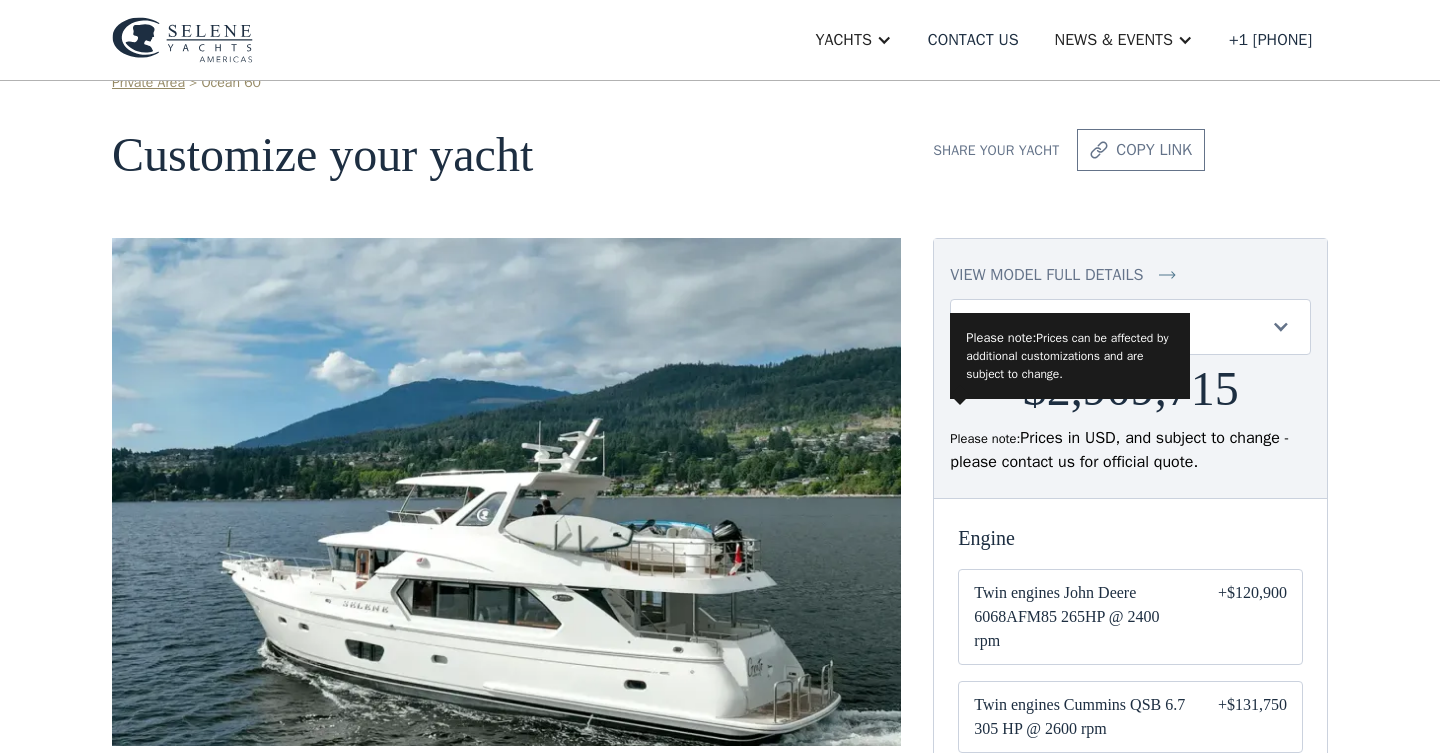 scroll, scrollTop: 56, scrollLeft: 0, axis: vertical 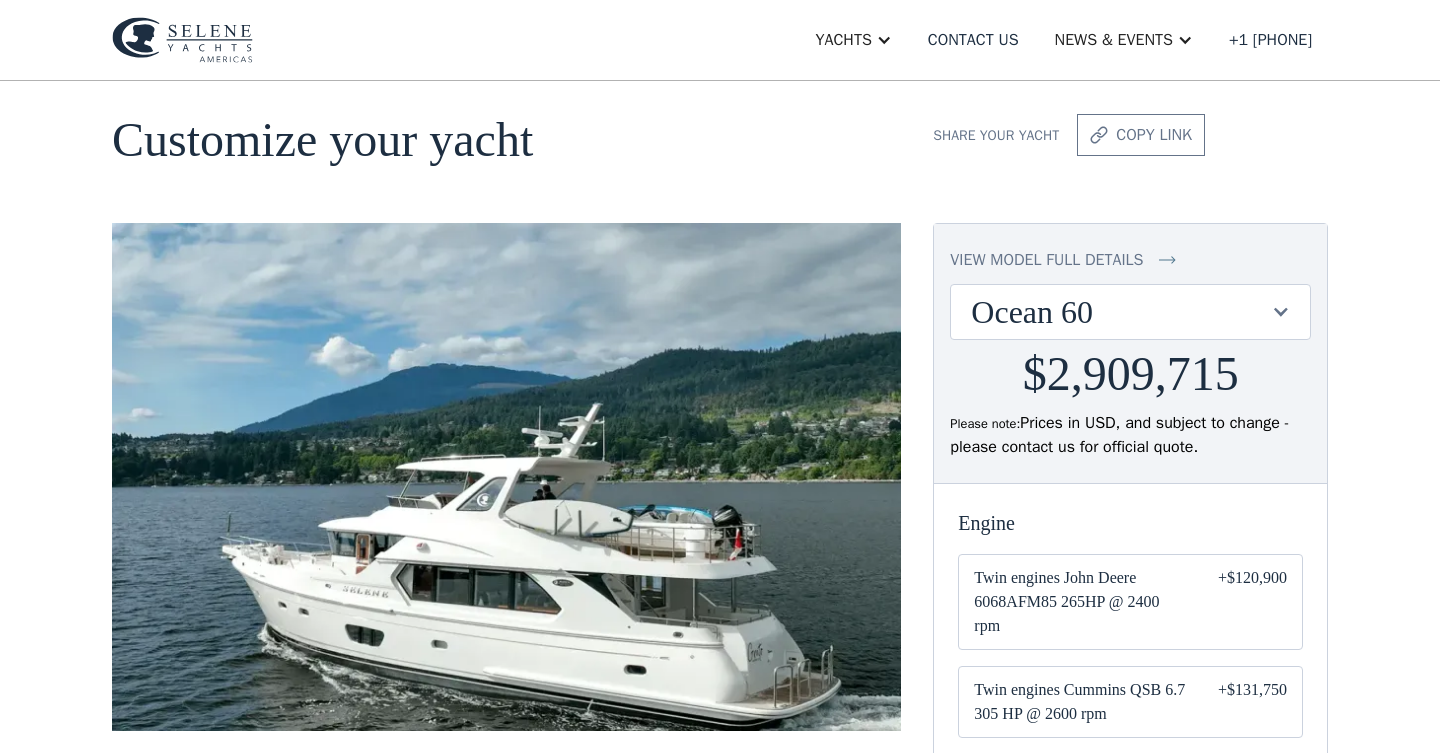 click on "Ocean 60" at bounding box center [1130, 312] 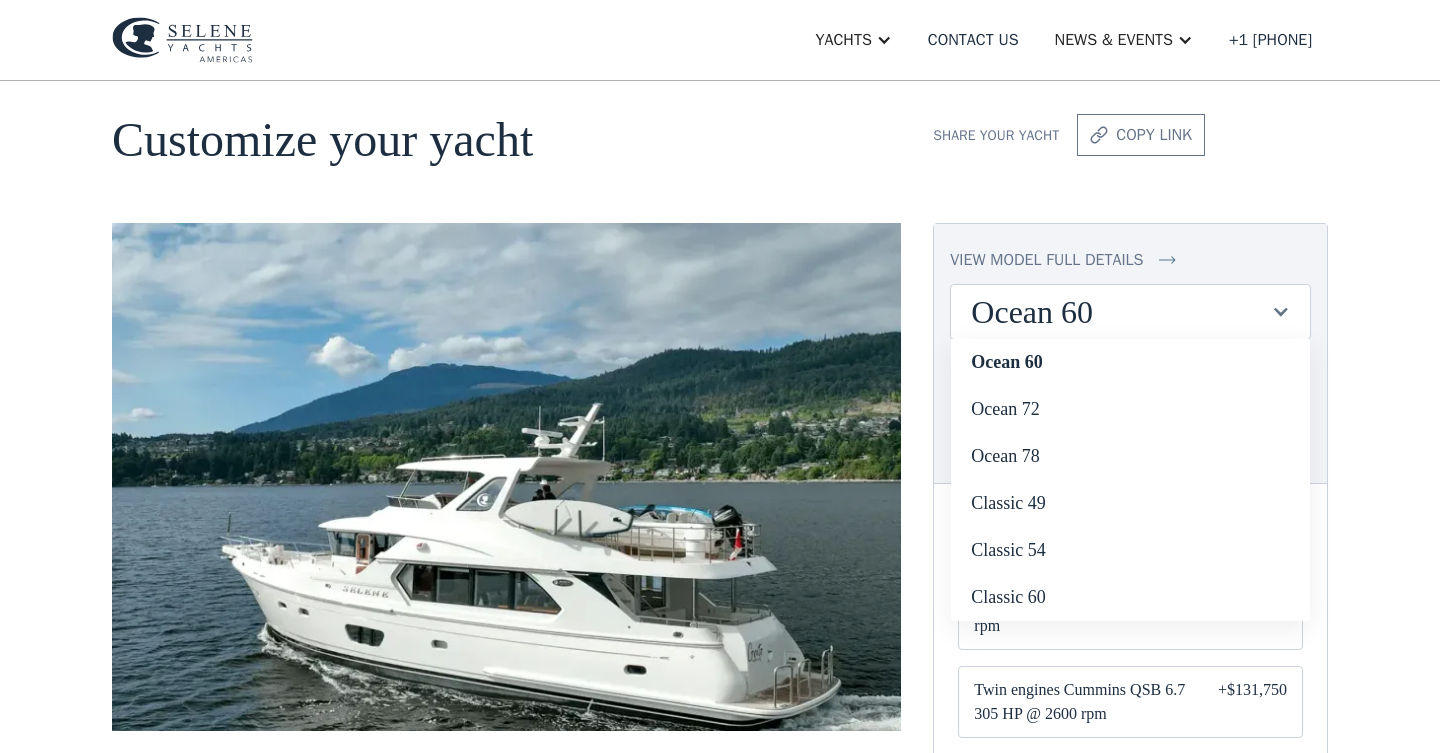 click on "Ocean 60" at bounding box center (1130, 312) 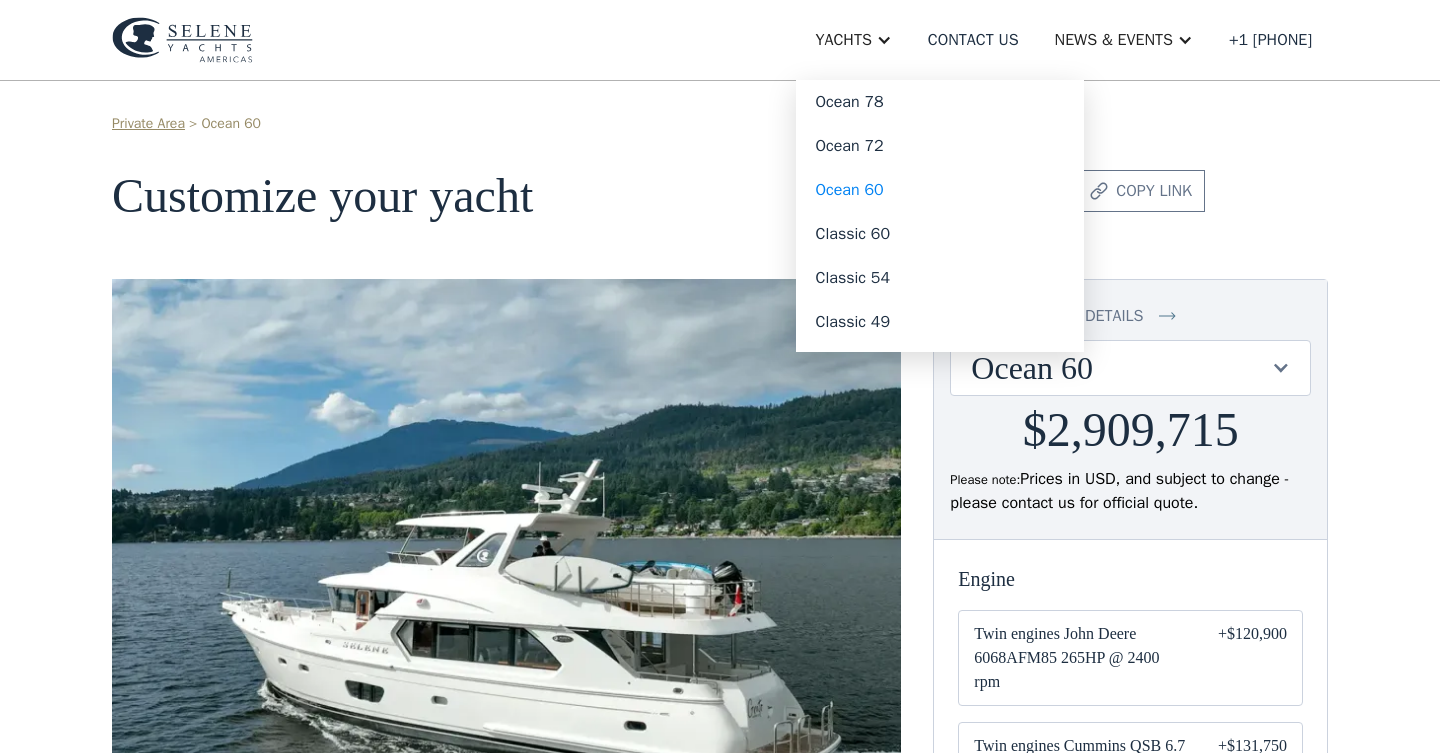 scroll, scrollTop: 0, scrollLeft: 0, axis: both 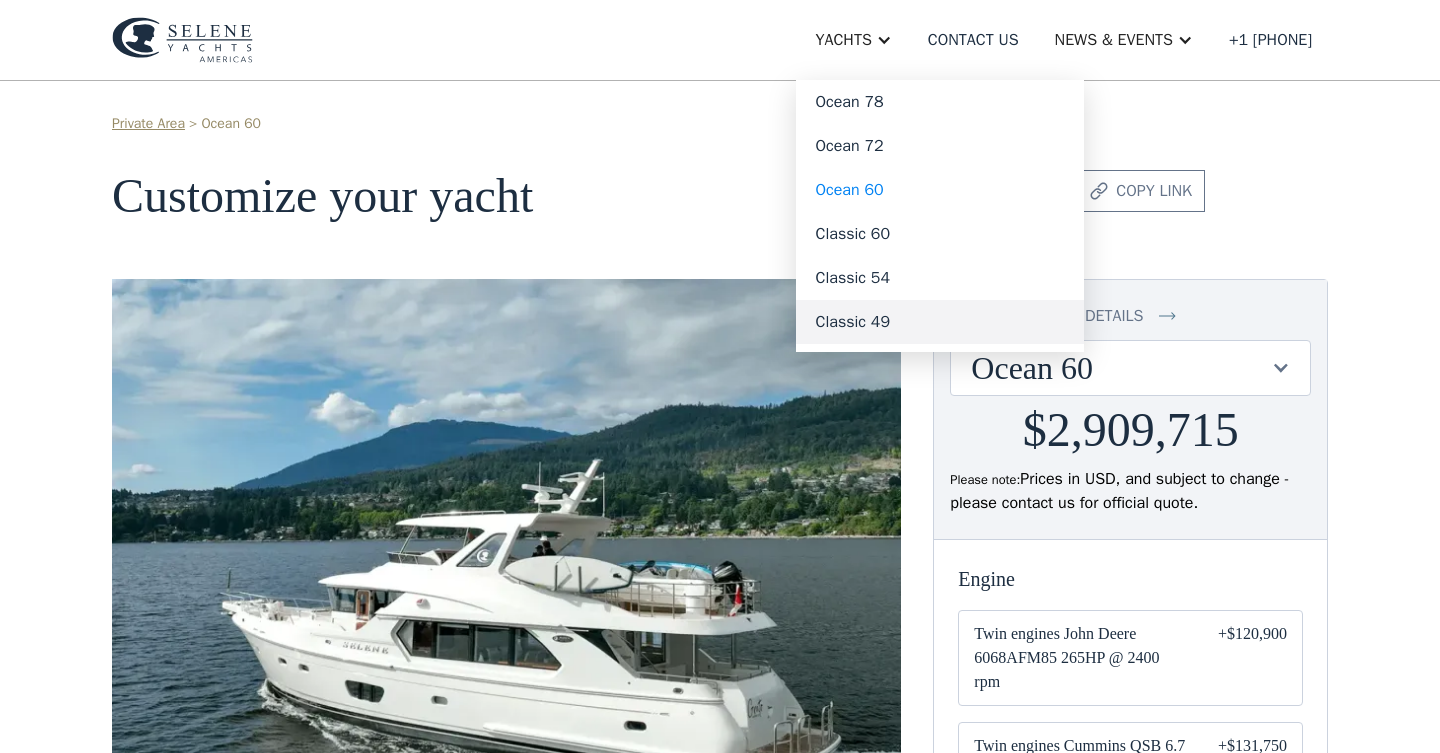 click on "Classic 49" at bounding box center [940, 322] 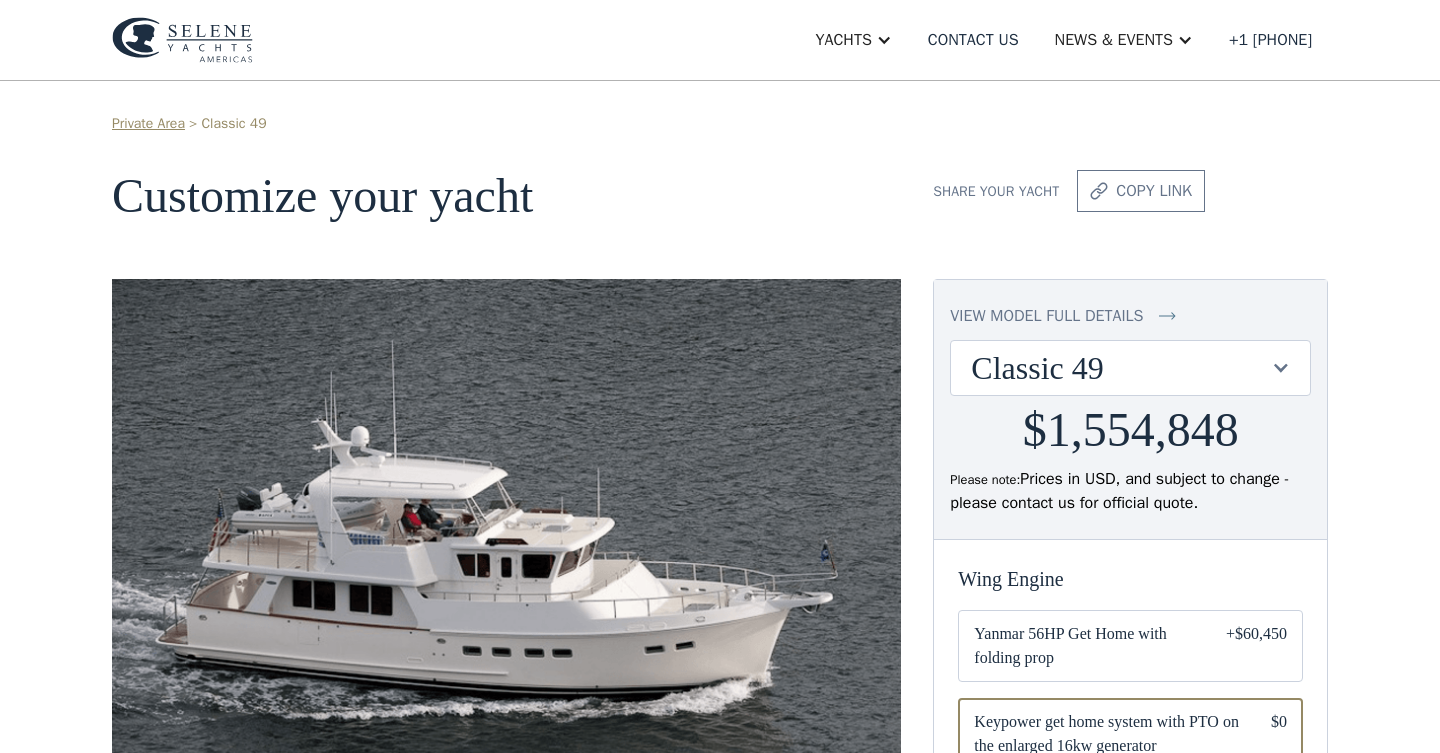 scroll, scrollTop: 0, scrollLeft: 0, axis: both 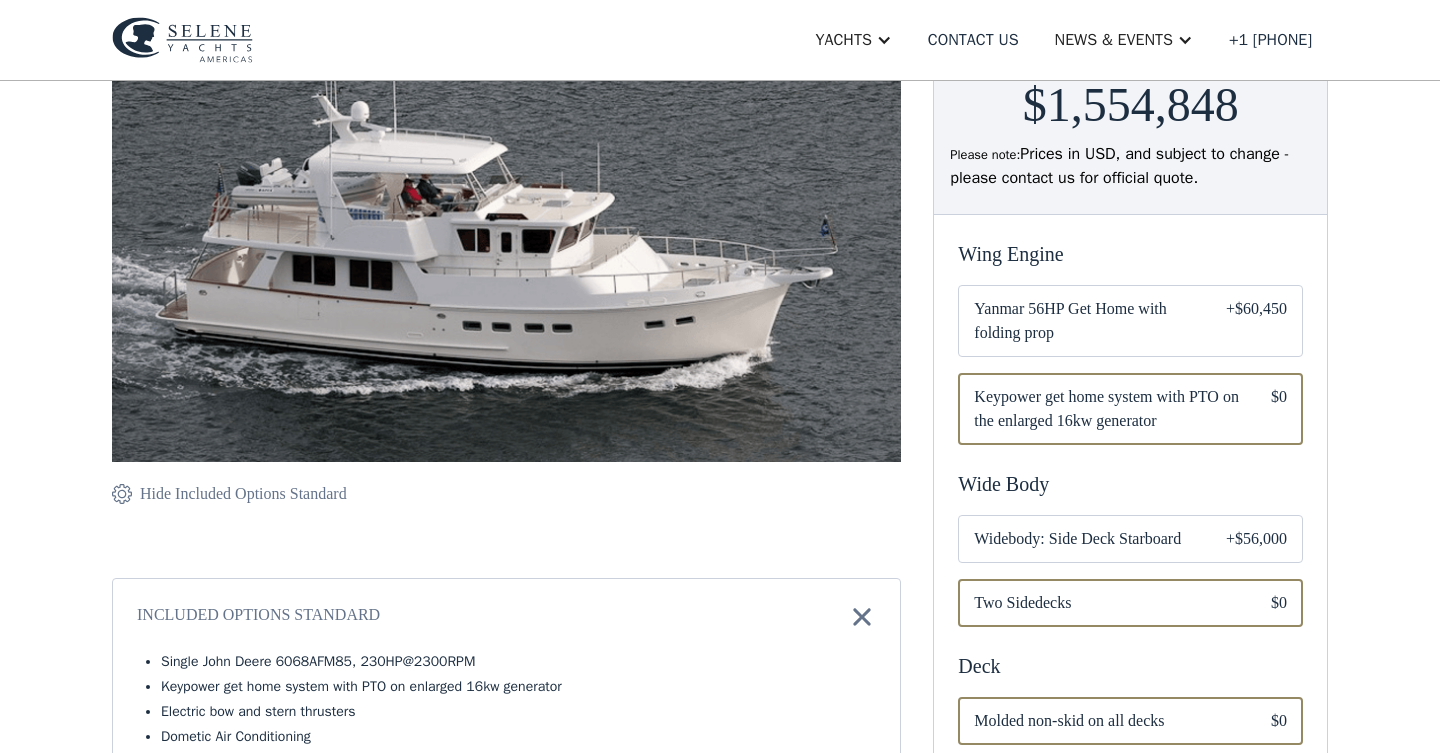click on "Yanmar 56HP Get Home with folding prop" at bounding box center (0, 0) 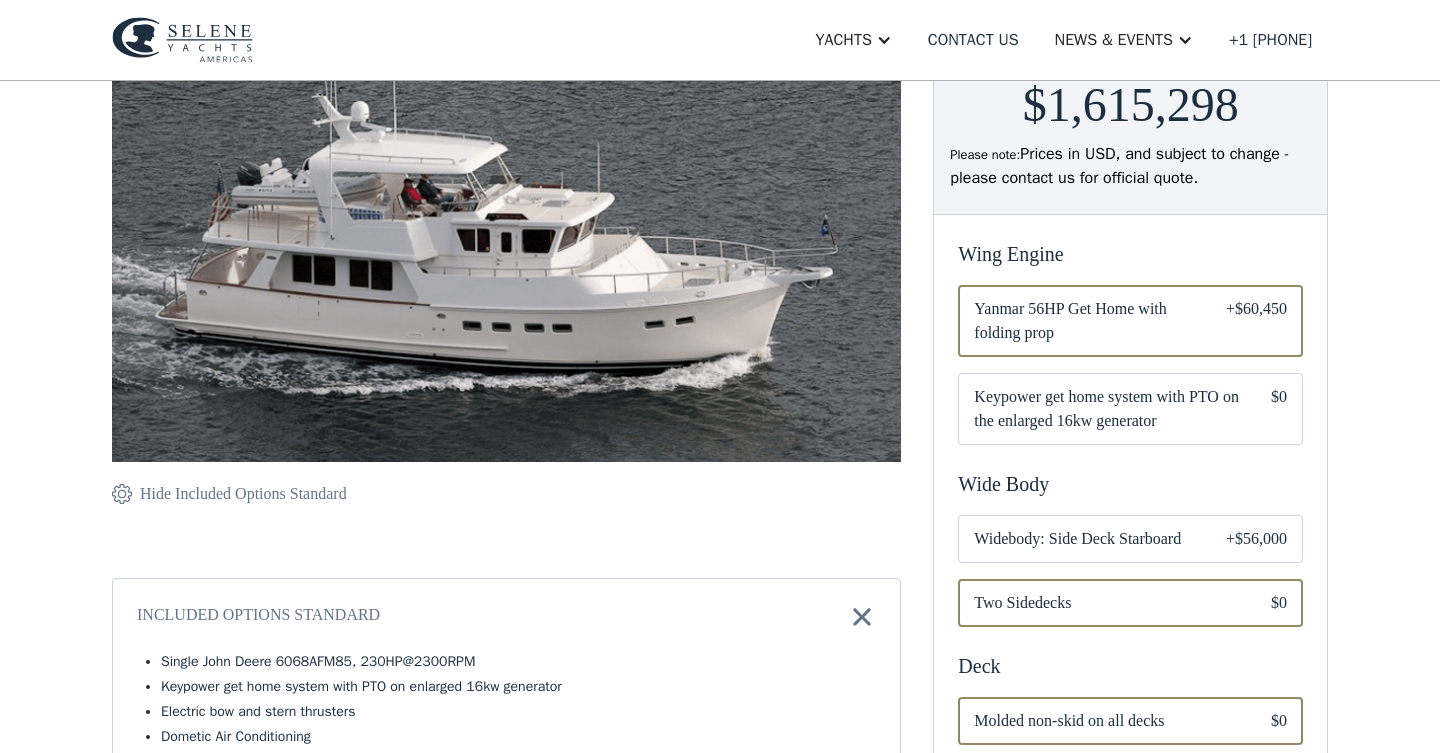 click on "Yanmar 56HP Get Home with folding prop" at bounding box center (0, 0) 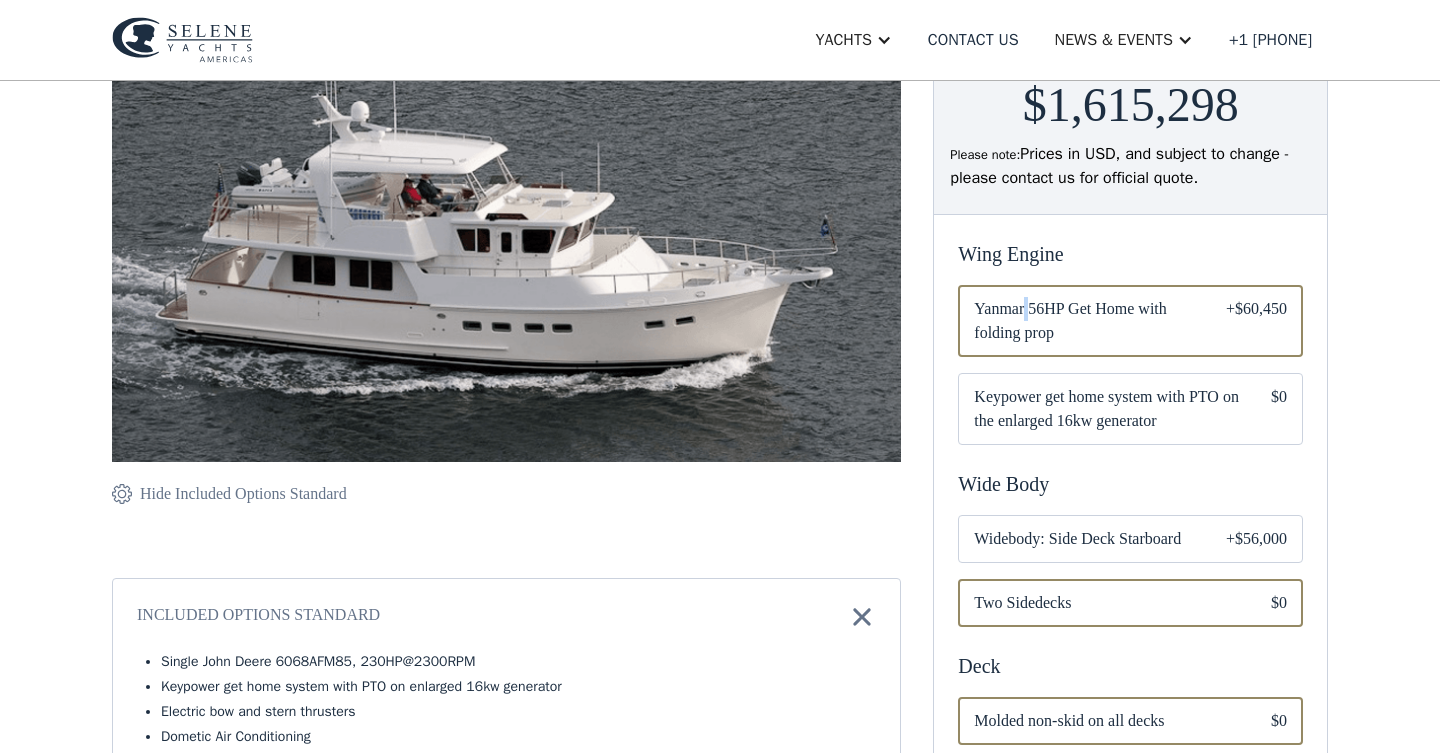 click on "Yanmar 56HP Get Home with folding prop" at bounding box center [0, 0] 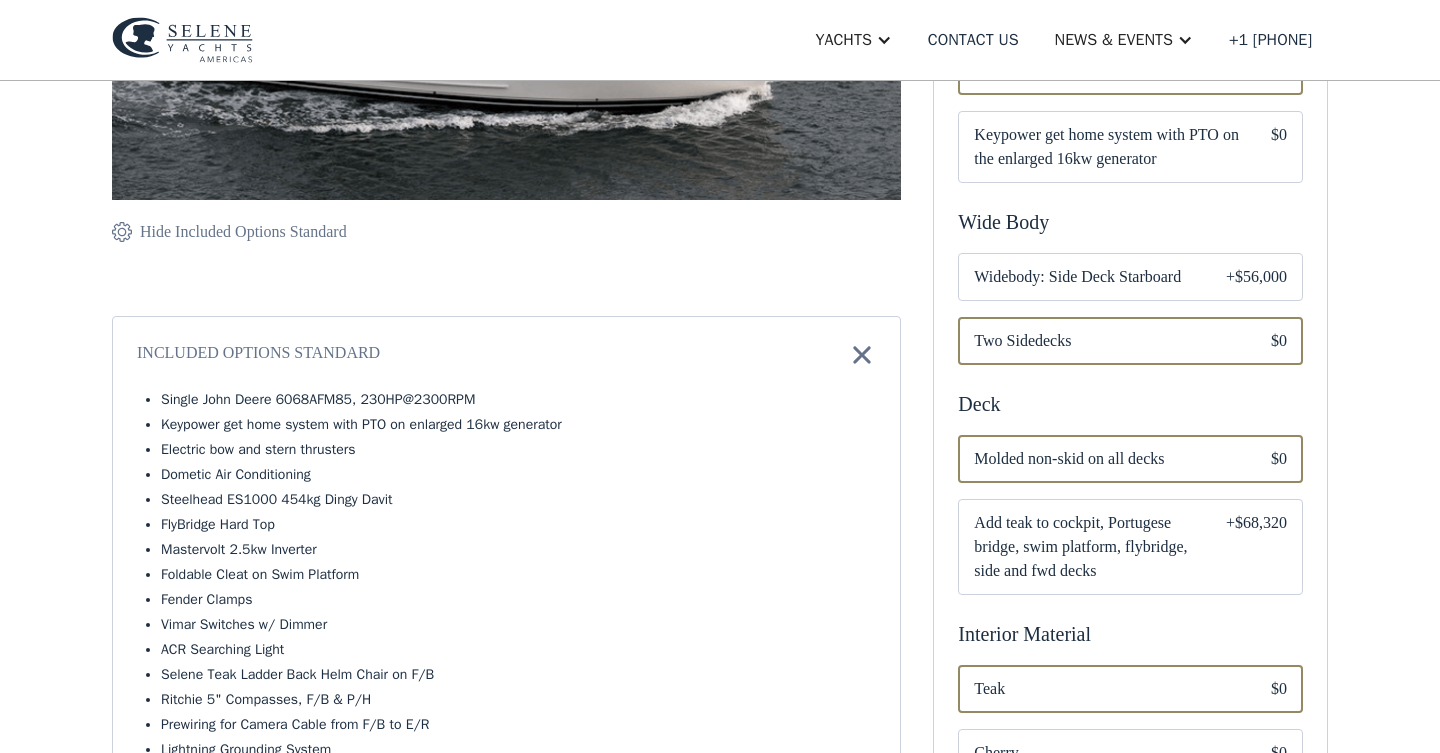 scroll, scrollTop: 587, scrollLeft: 0, axis: vertical 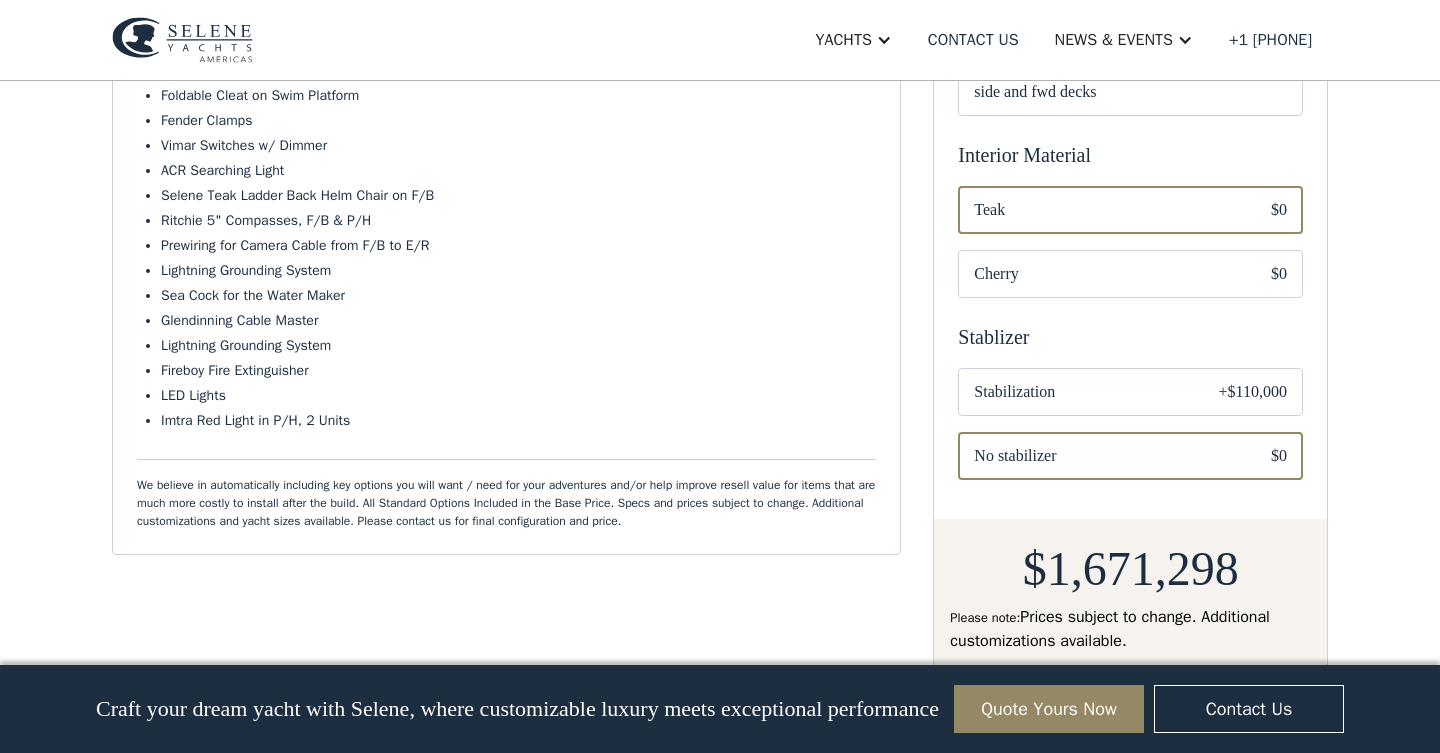 click on "Stabilization" at bounding box center (0, 0) 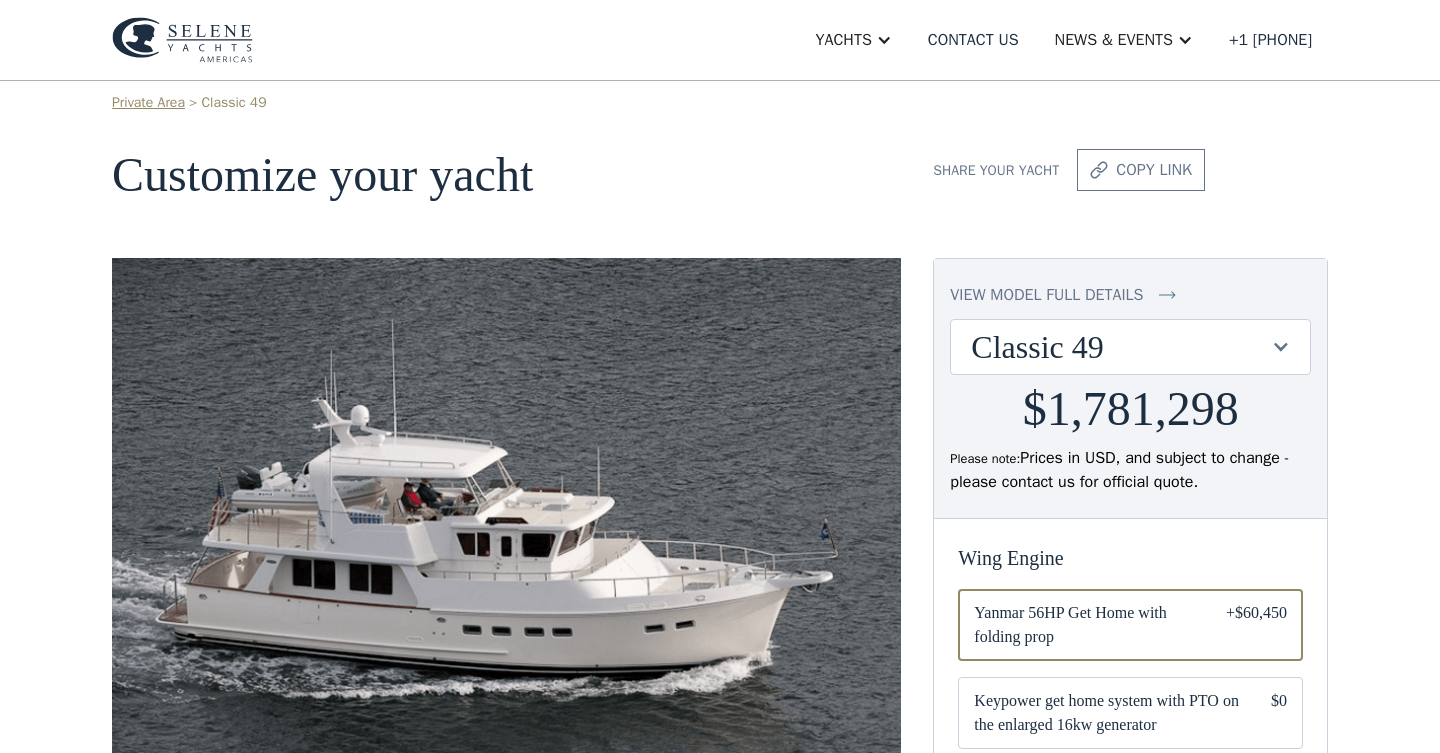 scroll, scrollTop: 19, scrollLeft: 0, axis: vertical 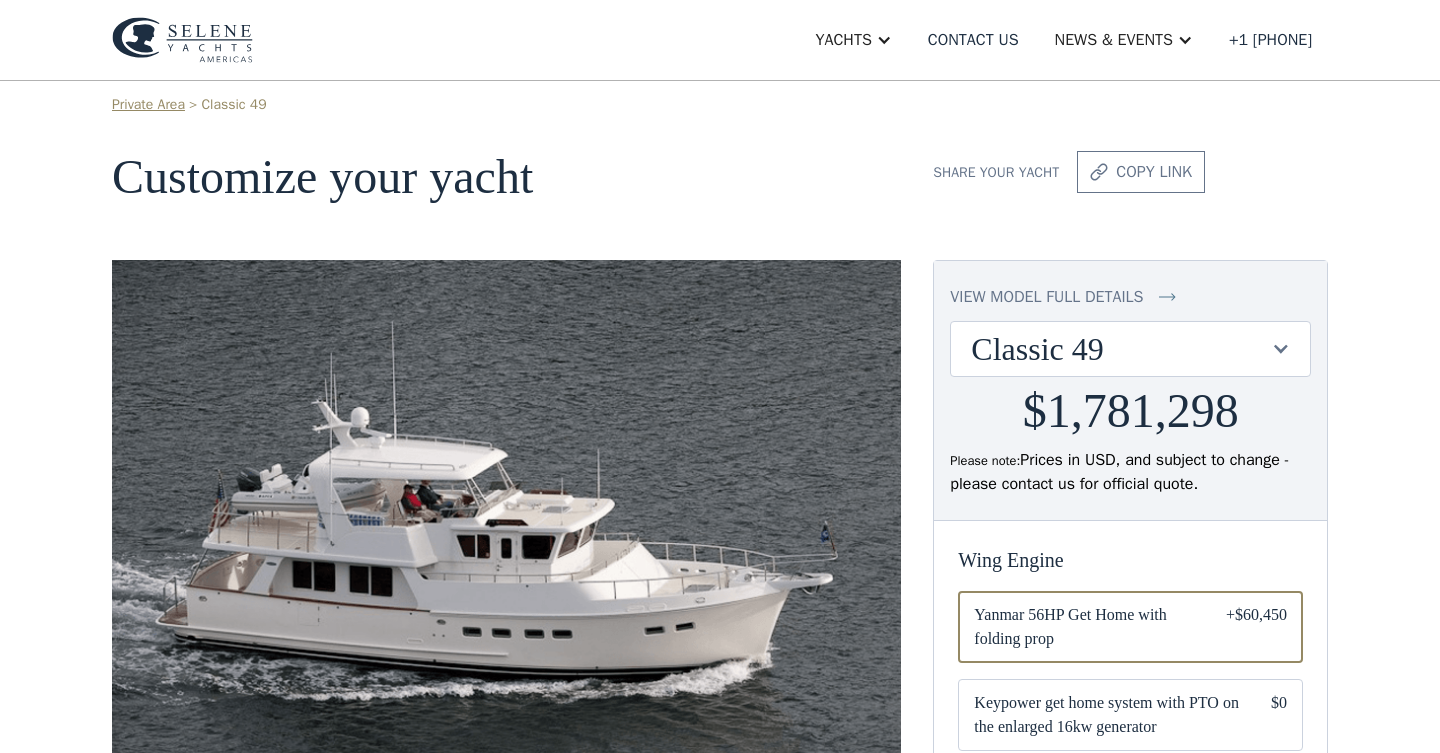click on "Classic 49" at bounding box center [1120, 349] 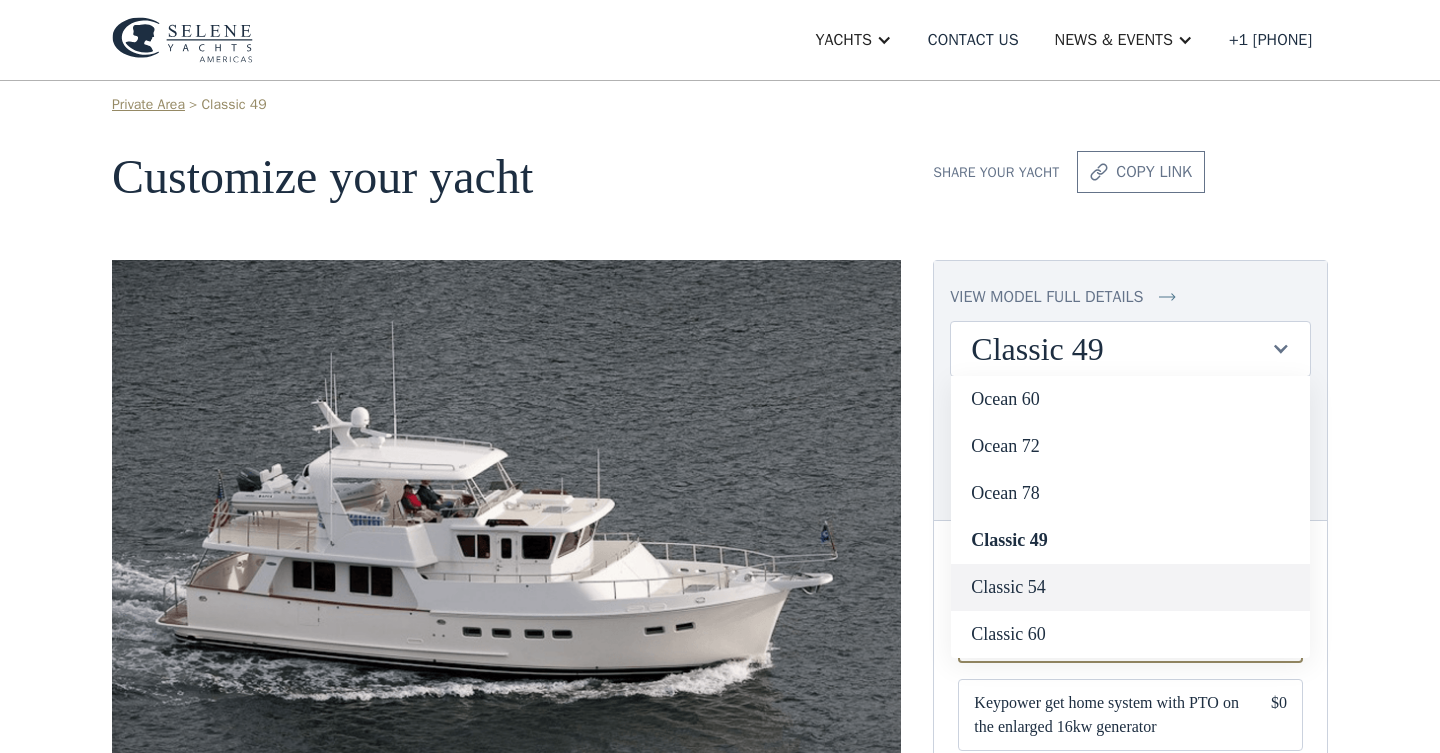 click on "Classic 54" at bounding box center [1130, 587] 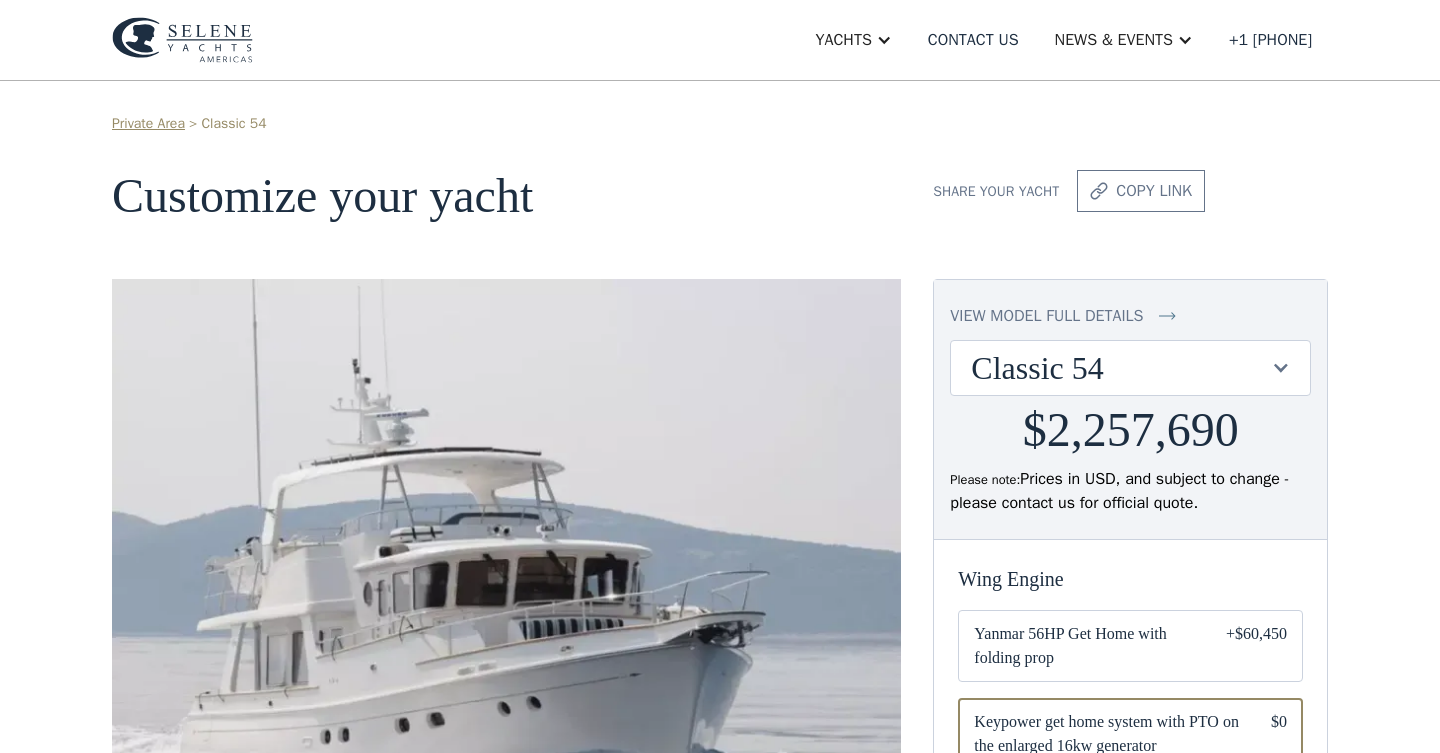 scroll, scrollTop: 0, scrollLeft: 0, axis: both 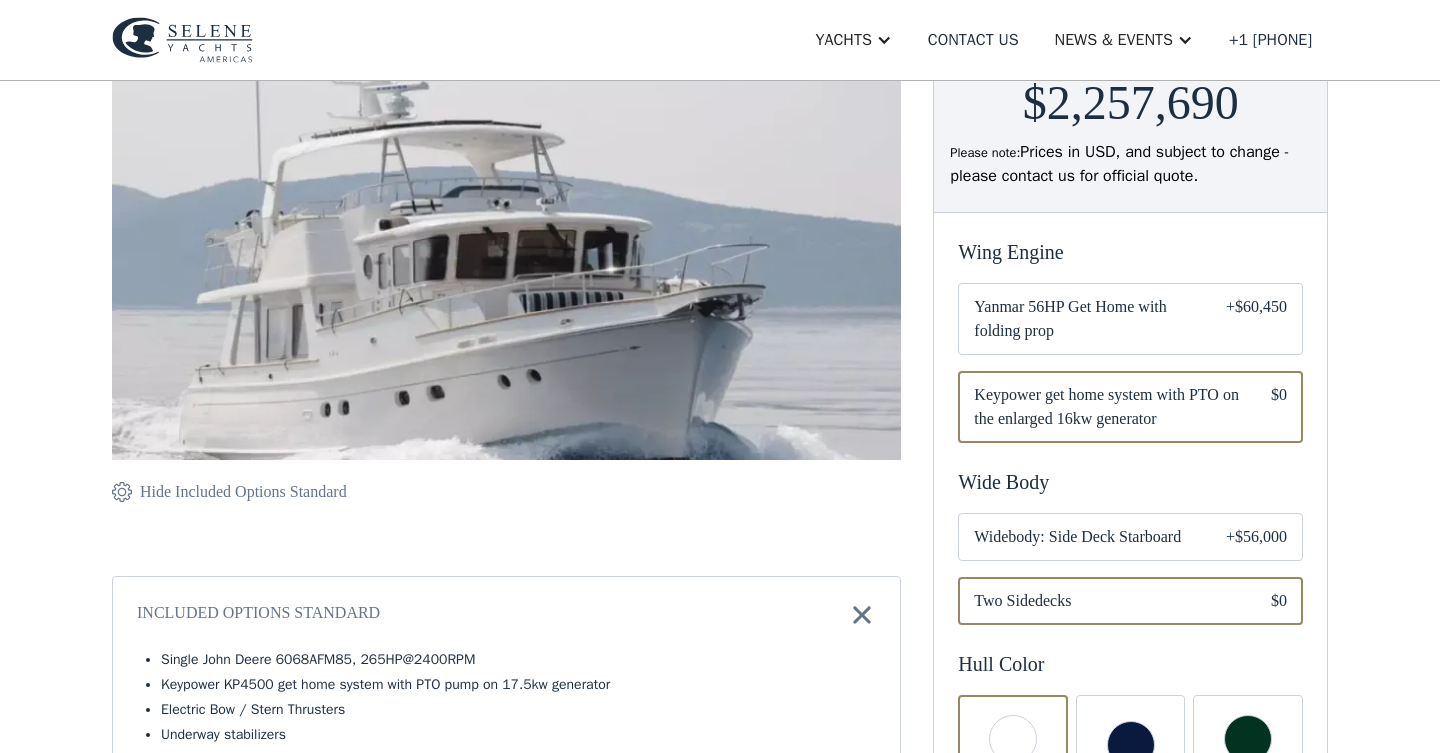 click at bounding box center [506, 235] 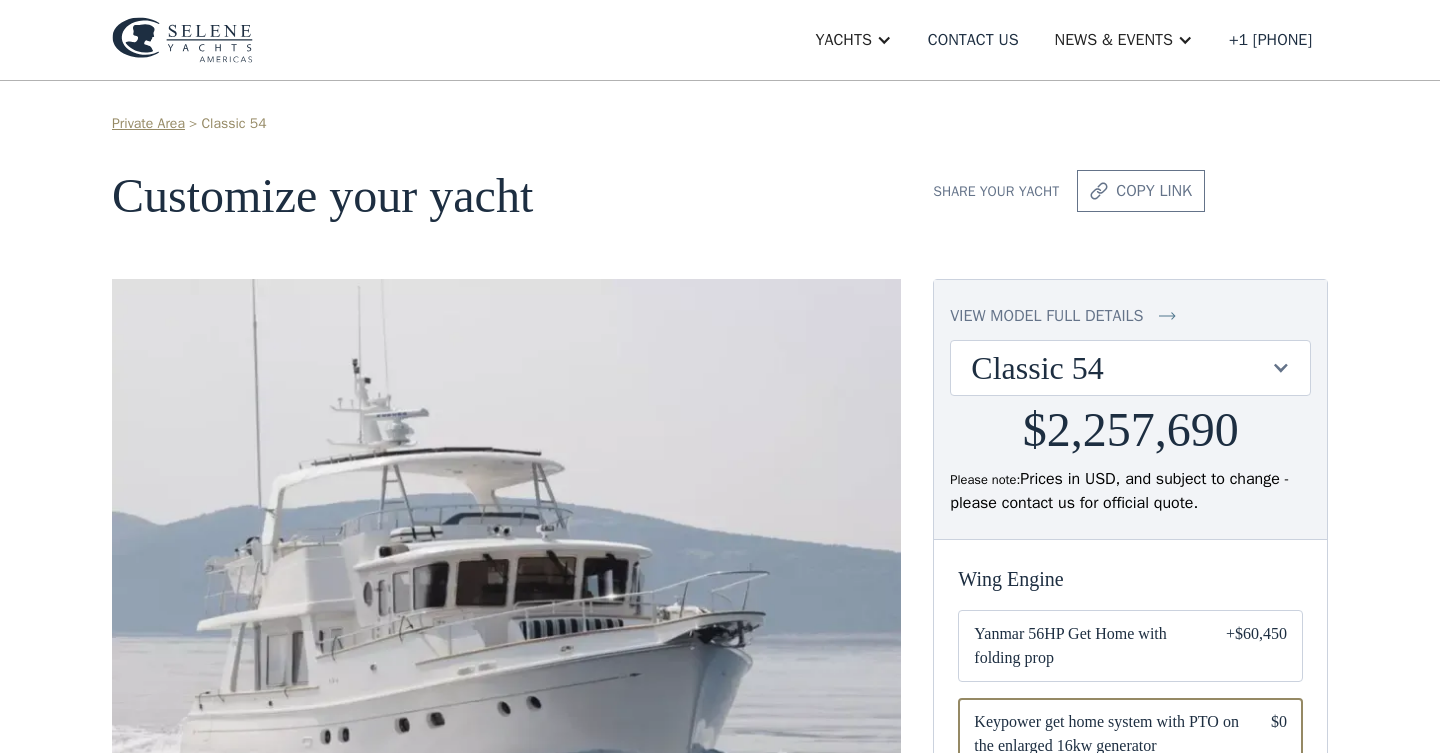 scroll, scrollTop: 0, scrollLeft: 0, axis: both 